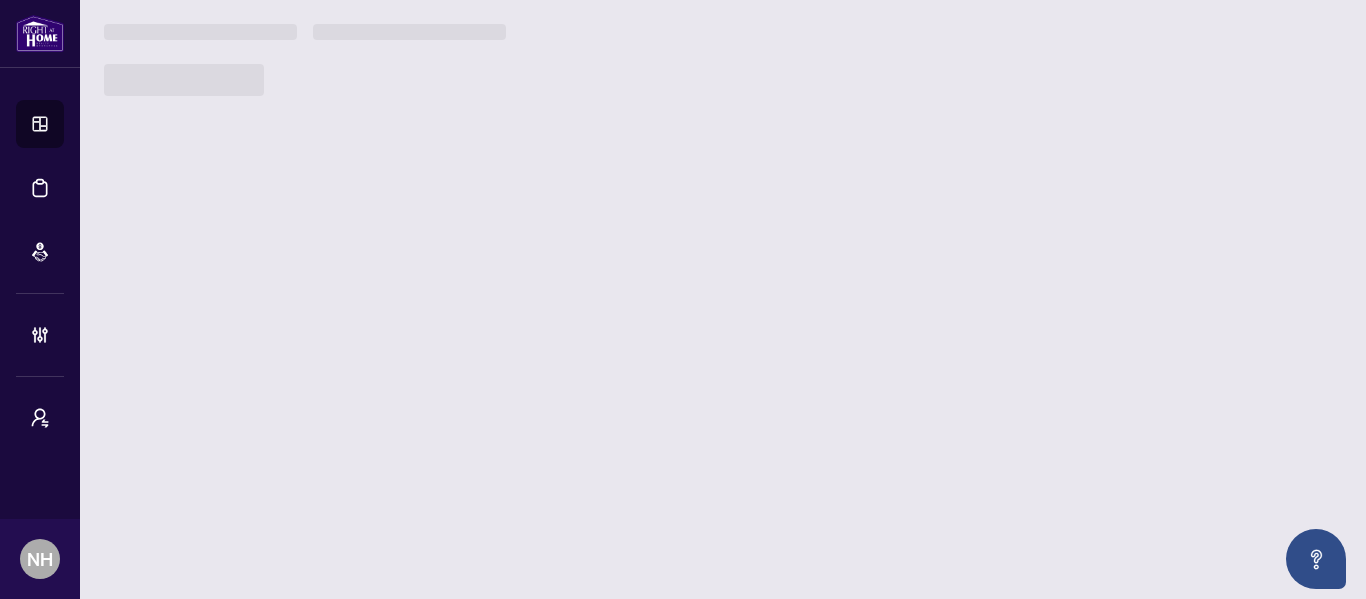 scroll, scrollTop: 0, scrollLeft: 0, axis: both 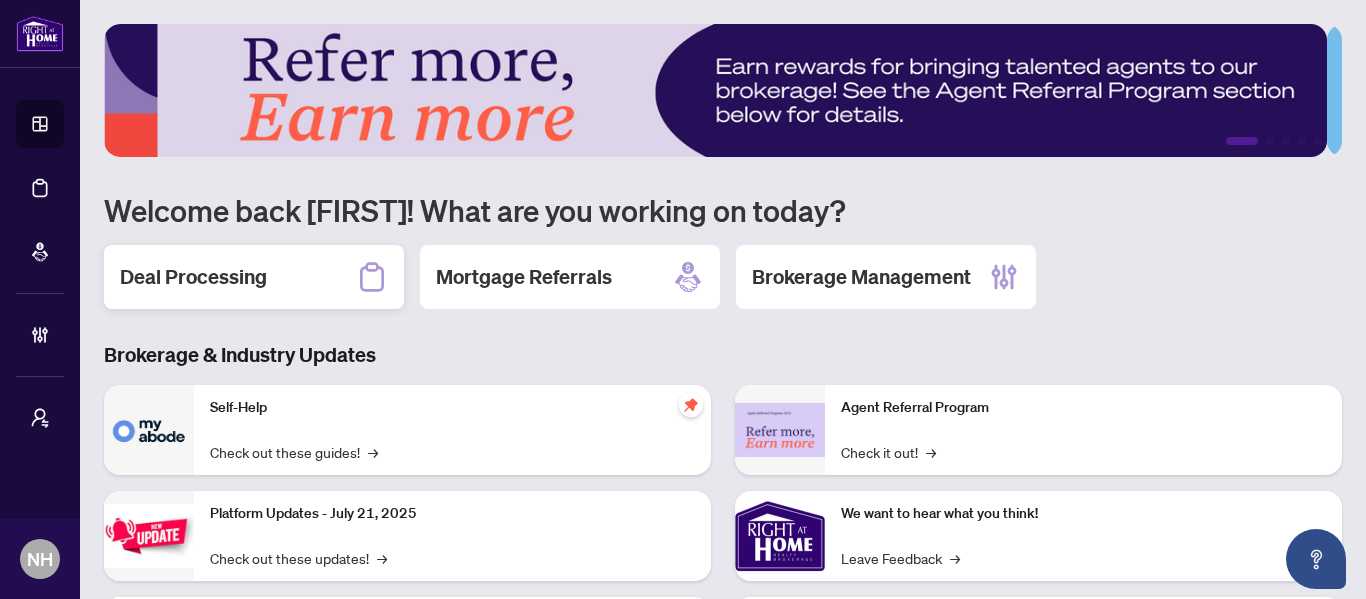 click on "Deal Processing" at bounding box center (254, 277) 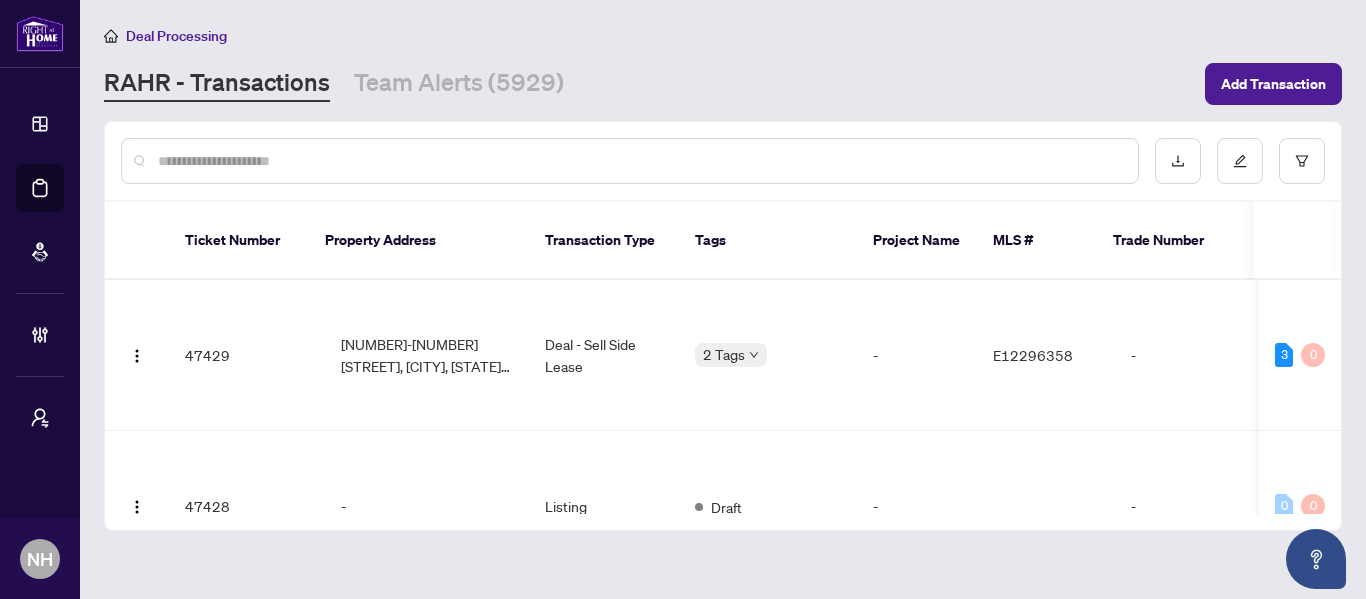 click at bounding box center (640, 161) 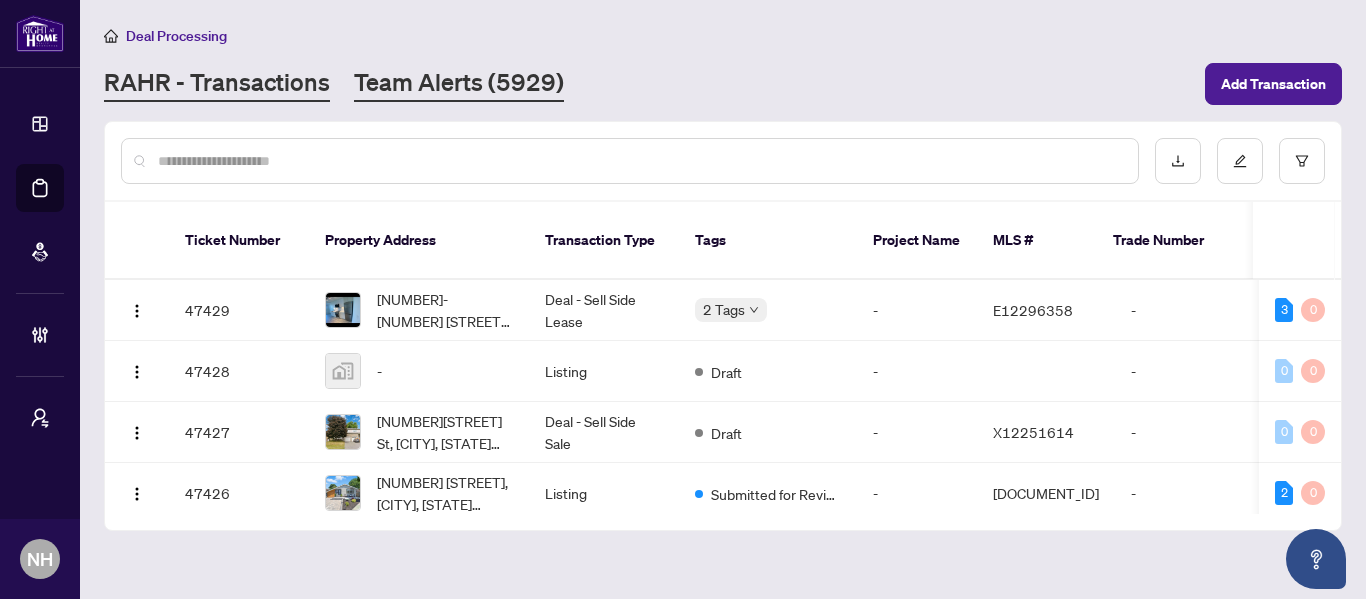 click on "Team Alerts   (5929)" at bounding box center (459, 84) 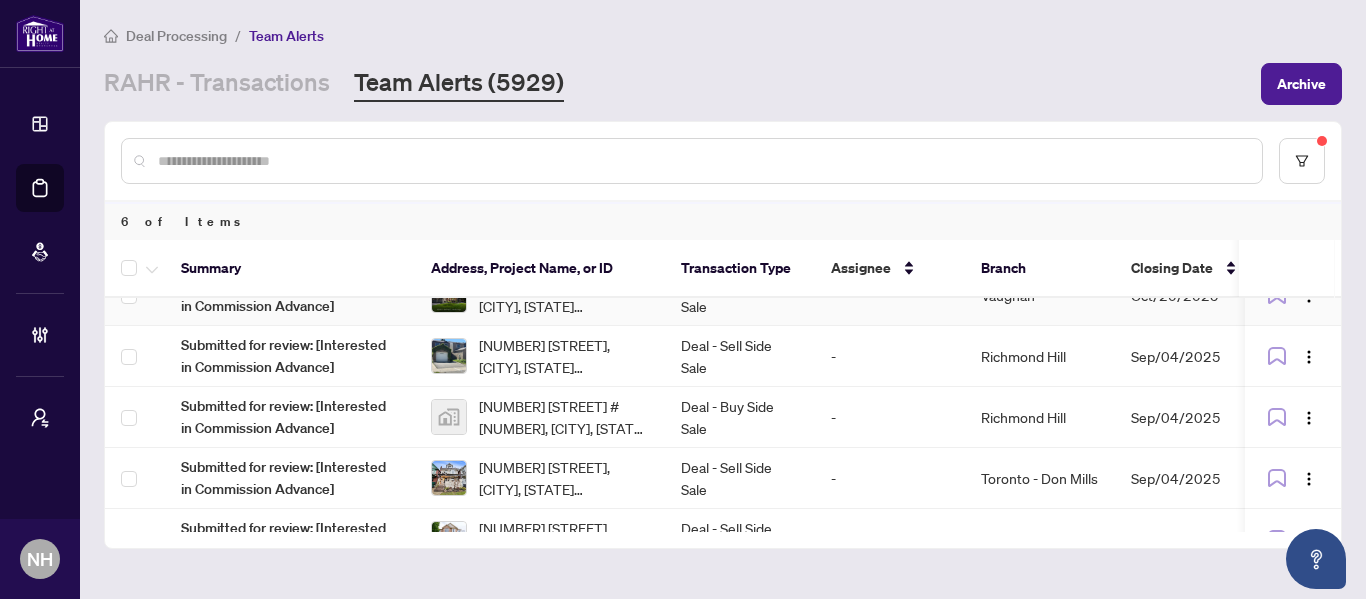 scroll, scrollTop: 0, scrollLeft: 0, axis: both 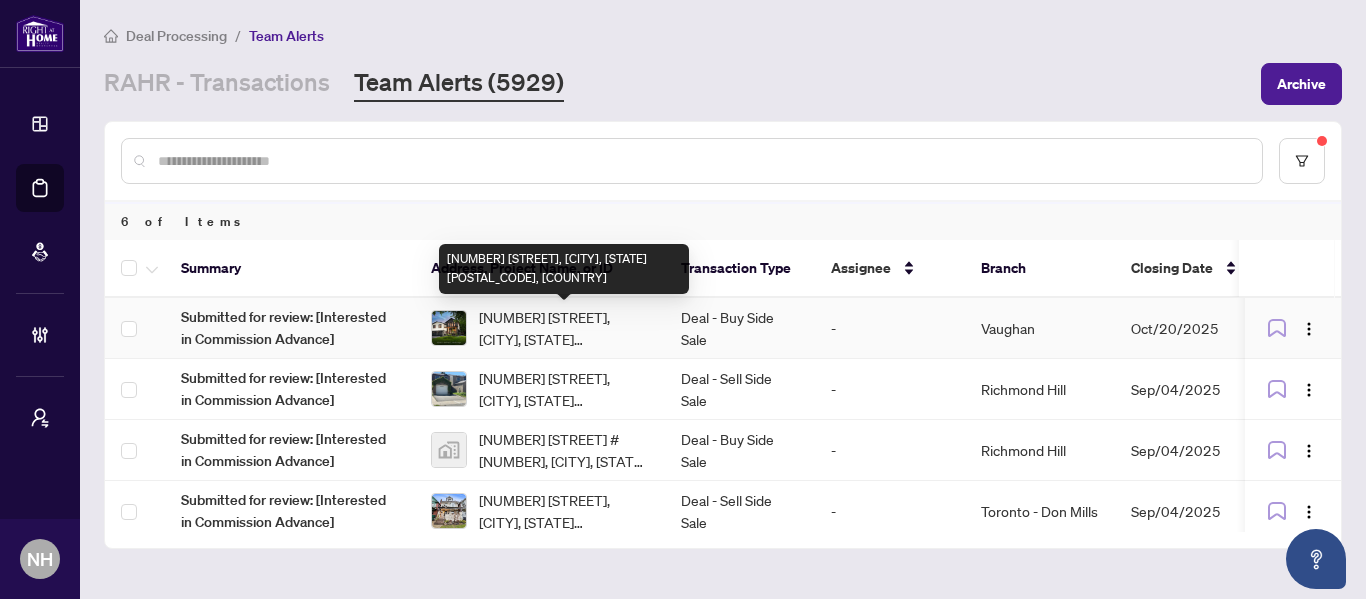 click on "[NUMBER] [STREET], [CITY], [STATE] [COUNTRY]" at bounding box center [564, 328] 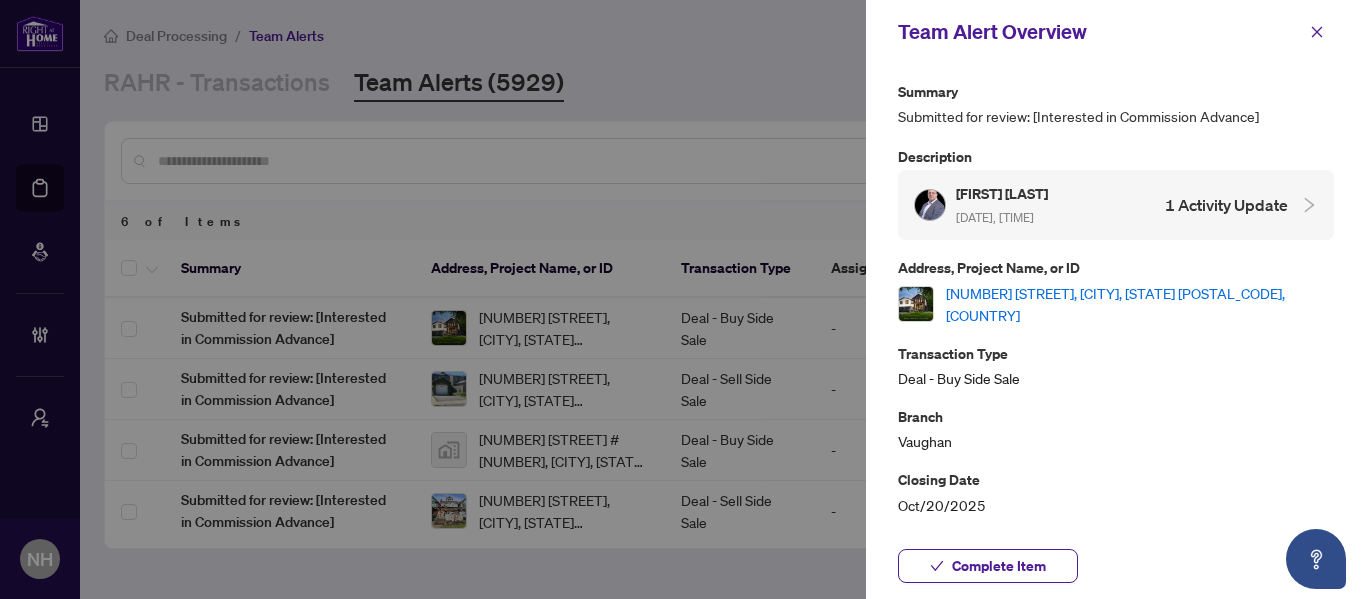 click on "[NUMBER] [STREET], [CITY], [STATE] [COUNTRY]" at bounding box center [1140, 304] 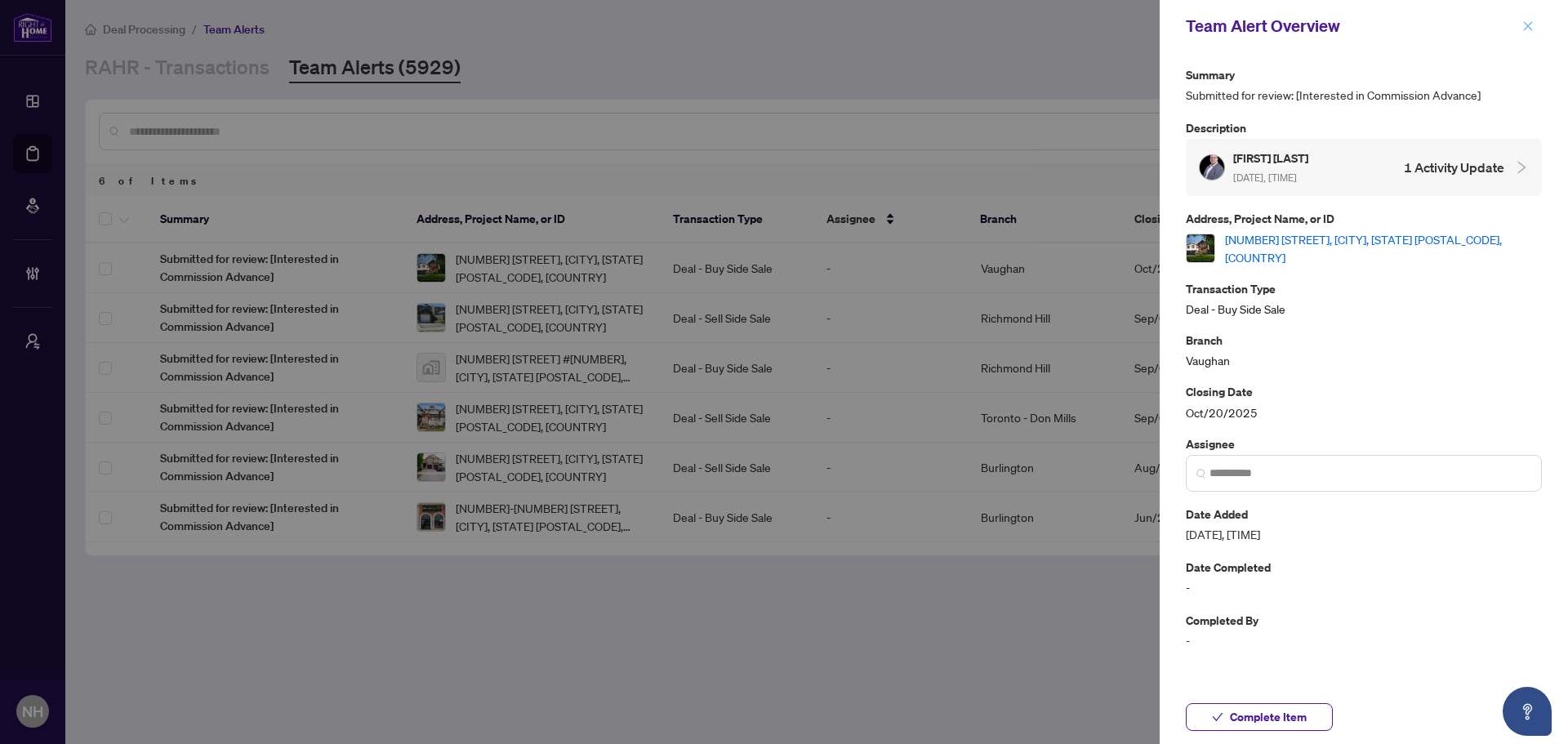 click 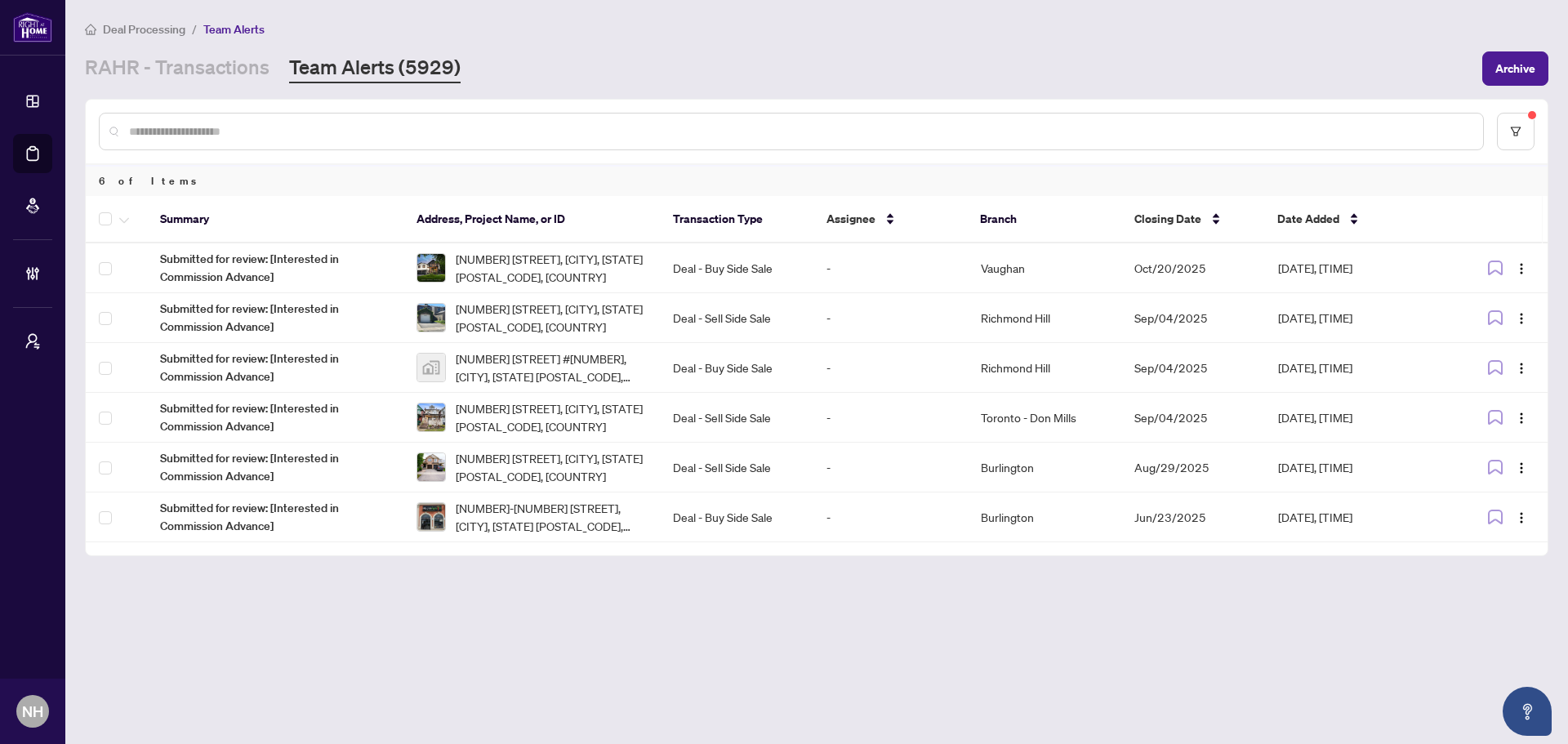 click at bounding box center (800, 131) 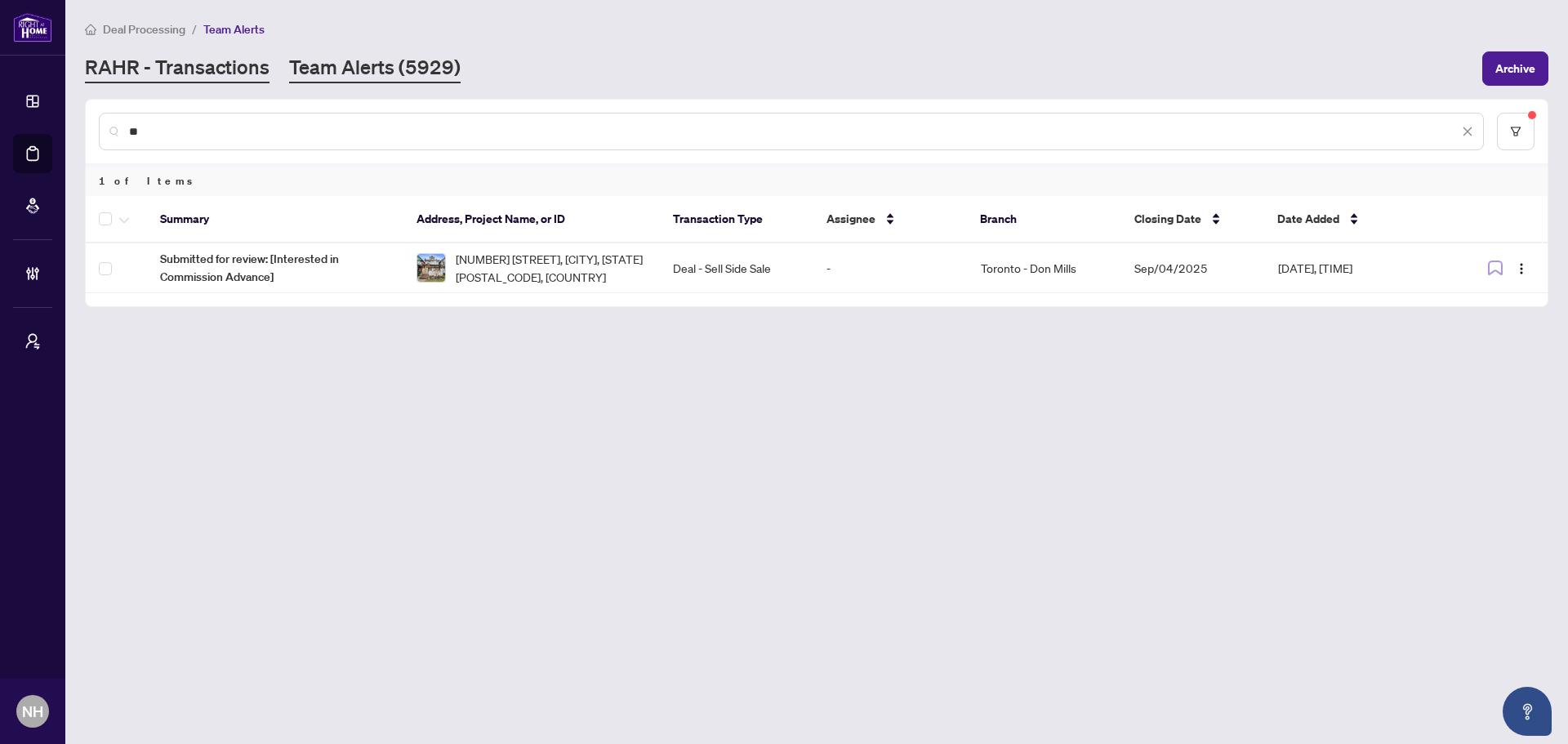 type on "**" 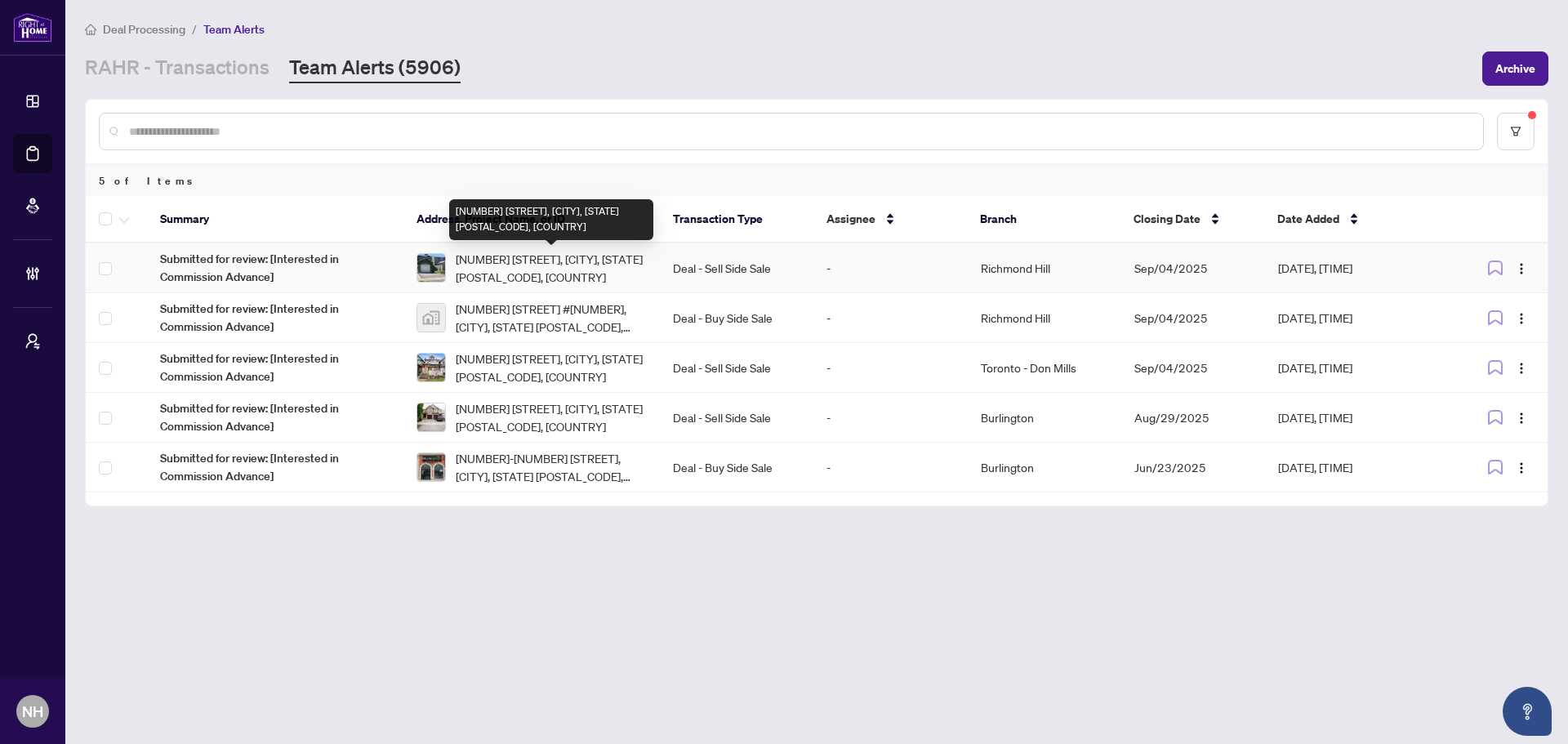 click on "[NUMBER] [STREET], [CITY], [STATE] [COUNTRY]" at bounding box center (551, 268) 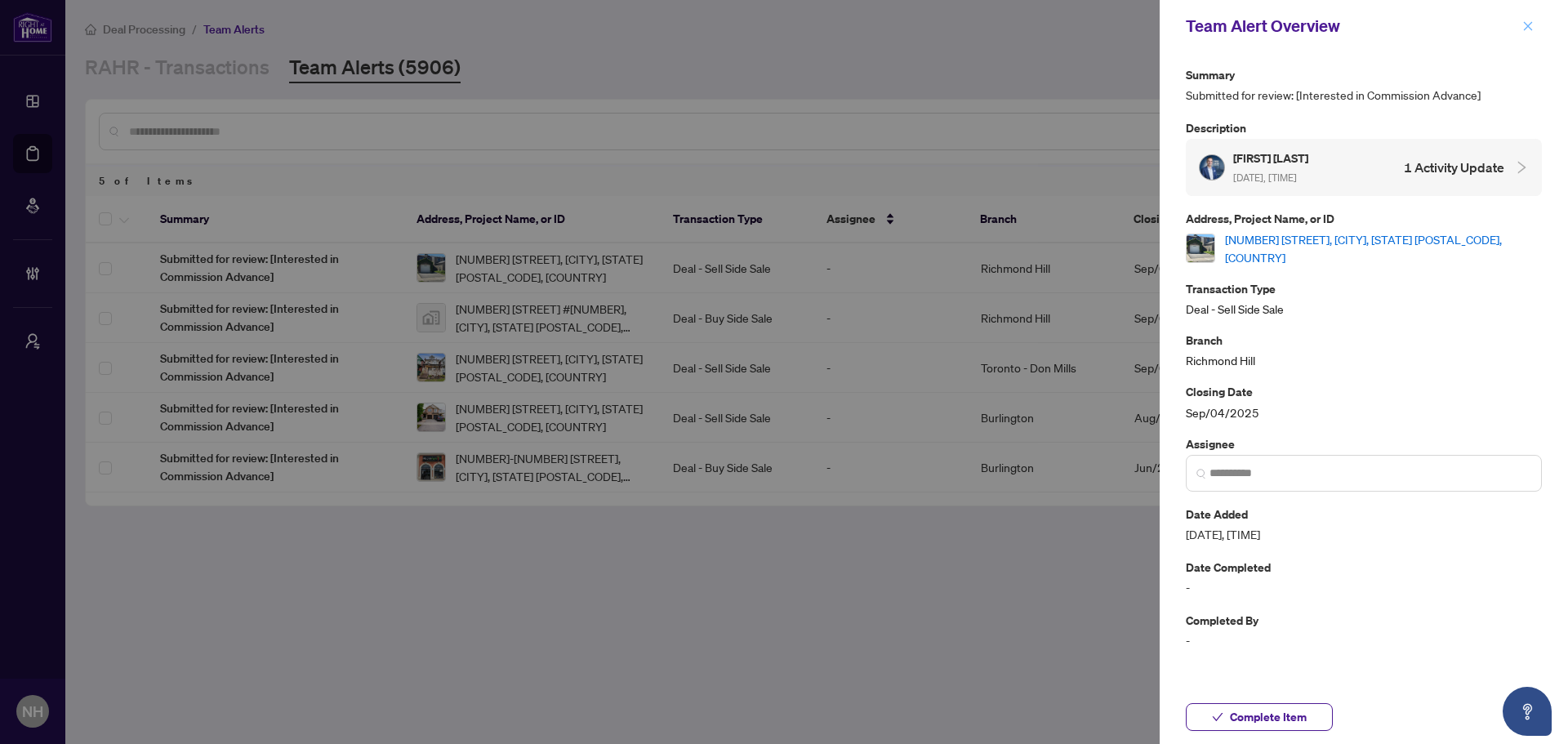 click 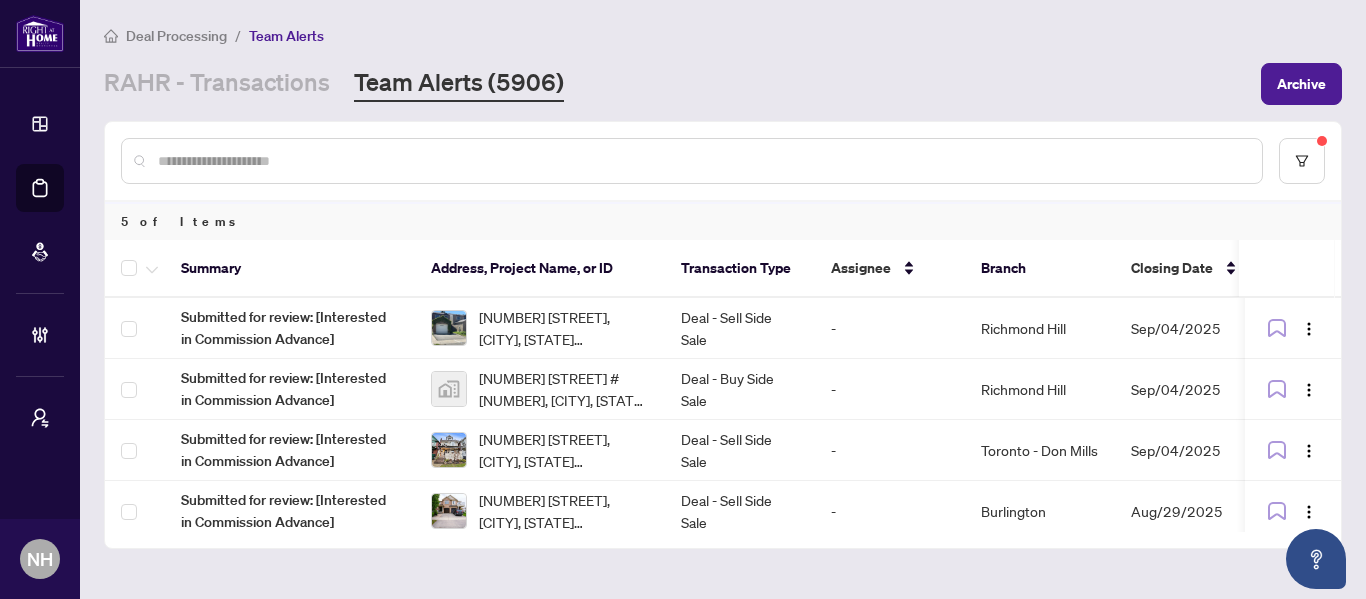 click on "RAHR - Transactions" at bounding box center (217, 84) 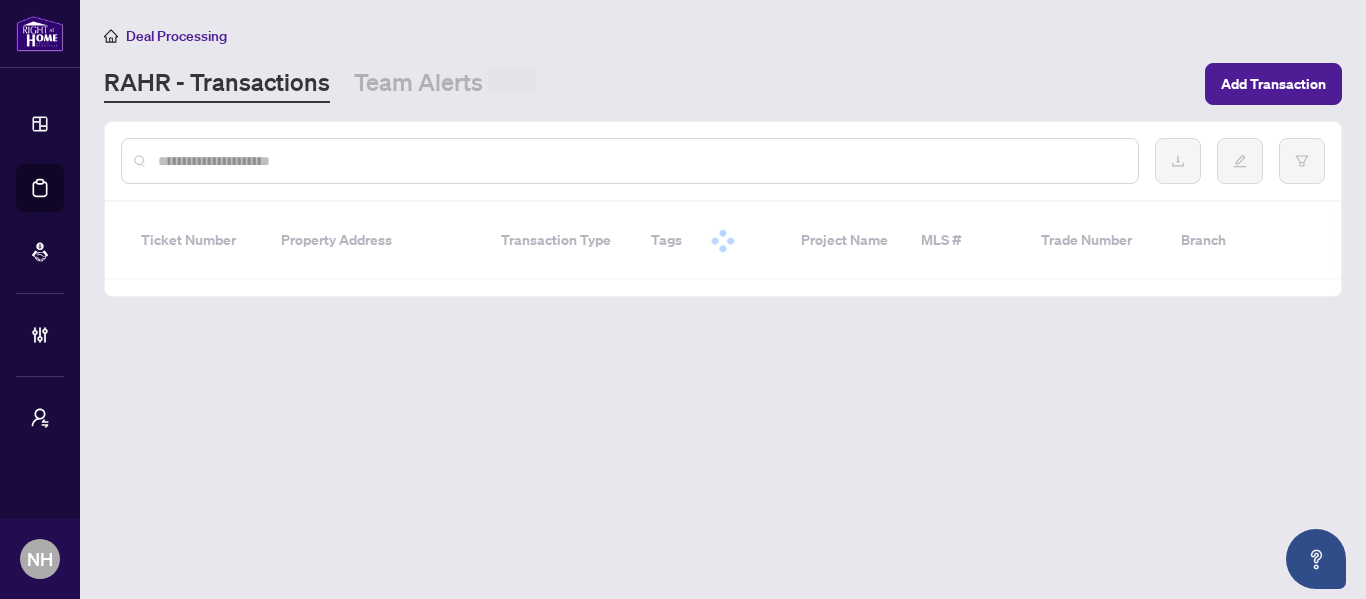 drag, startPoint x: 278, startPoint y: 156, endPoint x: 341, endPoint y: 107, distance: 79.81228 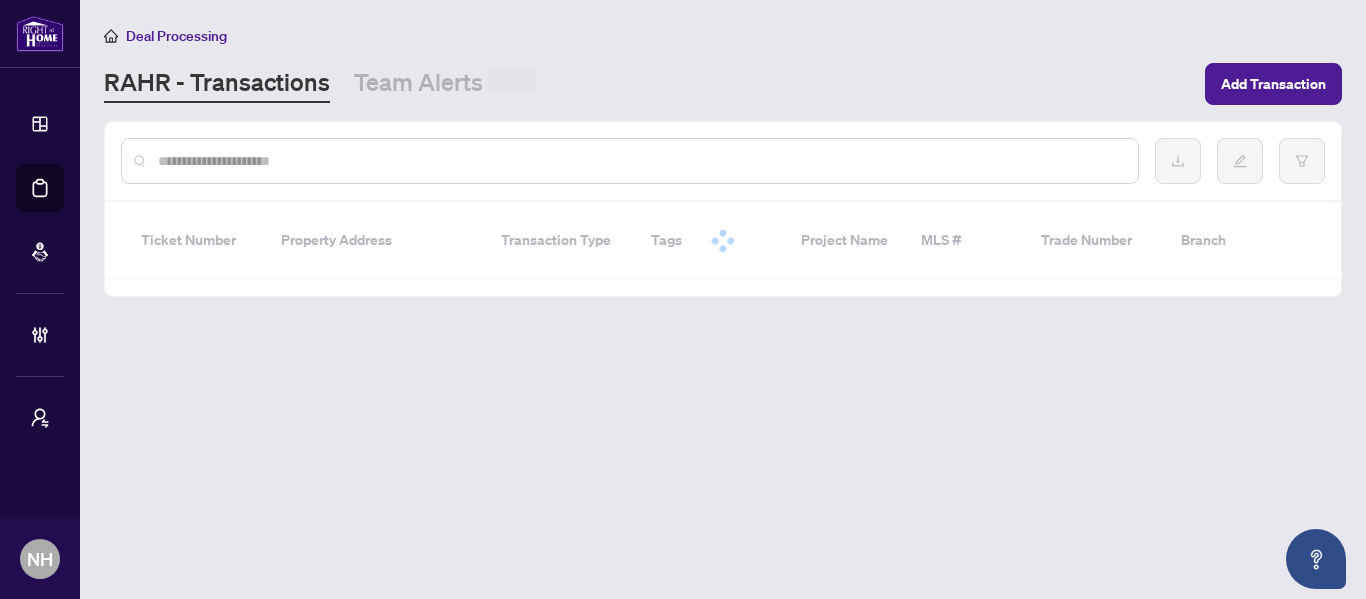 click at bounding box center [640, 161] 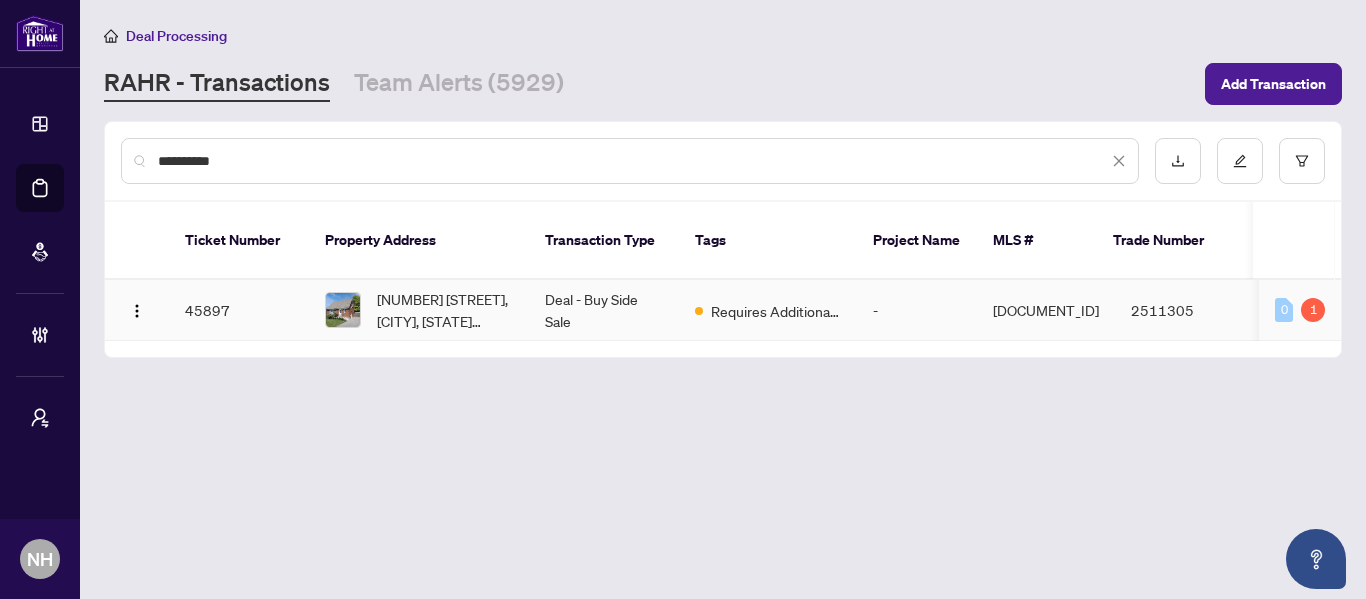 type on "*********" 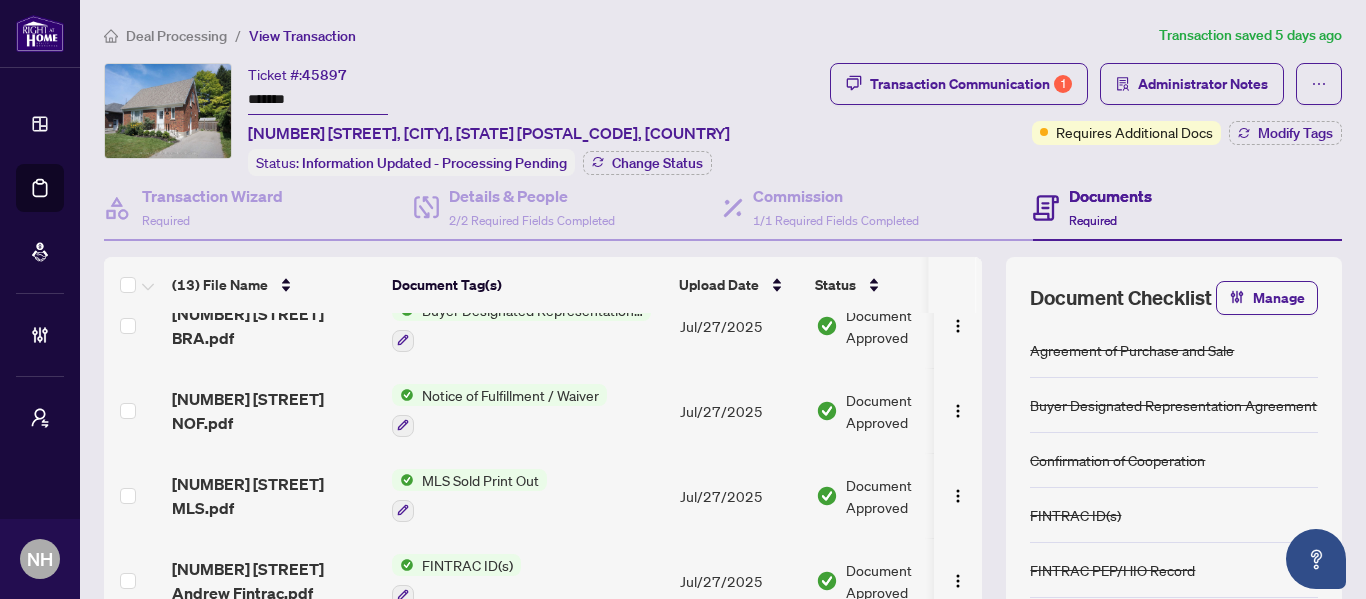 scroll, scrollTop: 0, scrollLeft: 0, axis: both 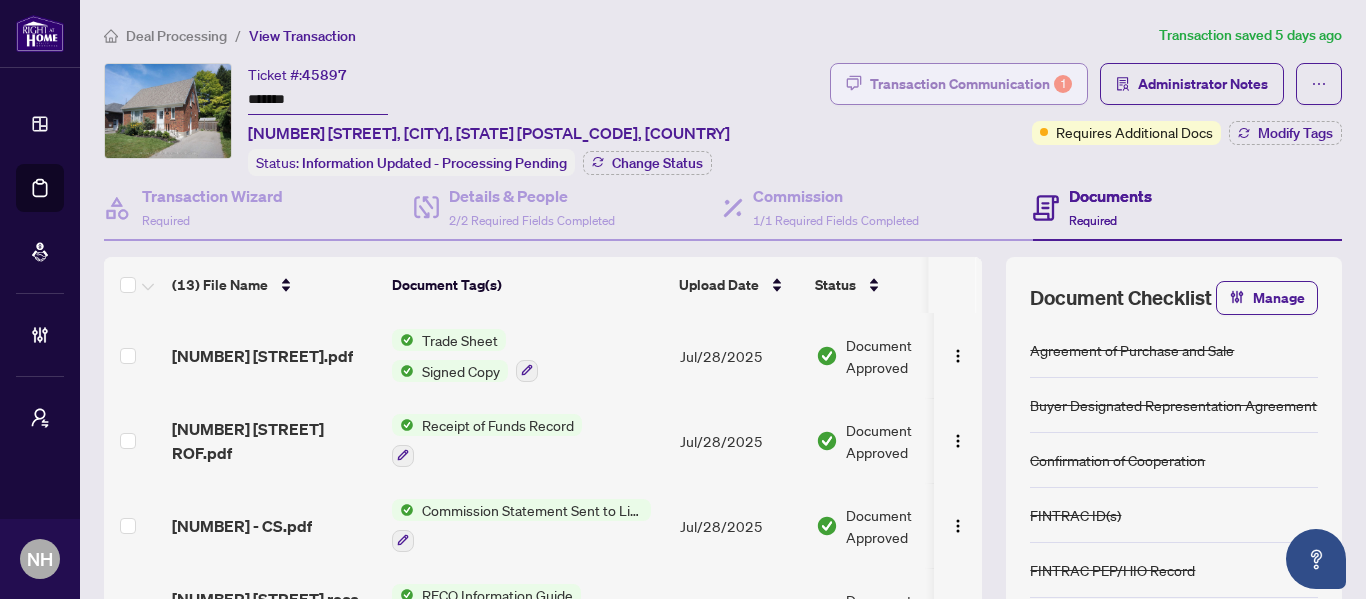 click on "Transaction Communication 1" at bounding box center (971, 84) 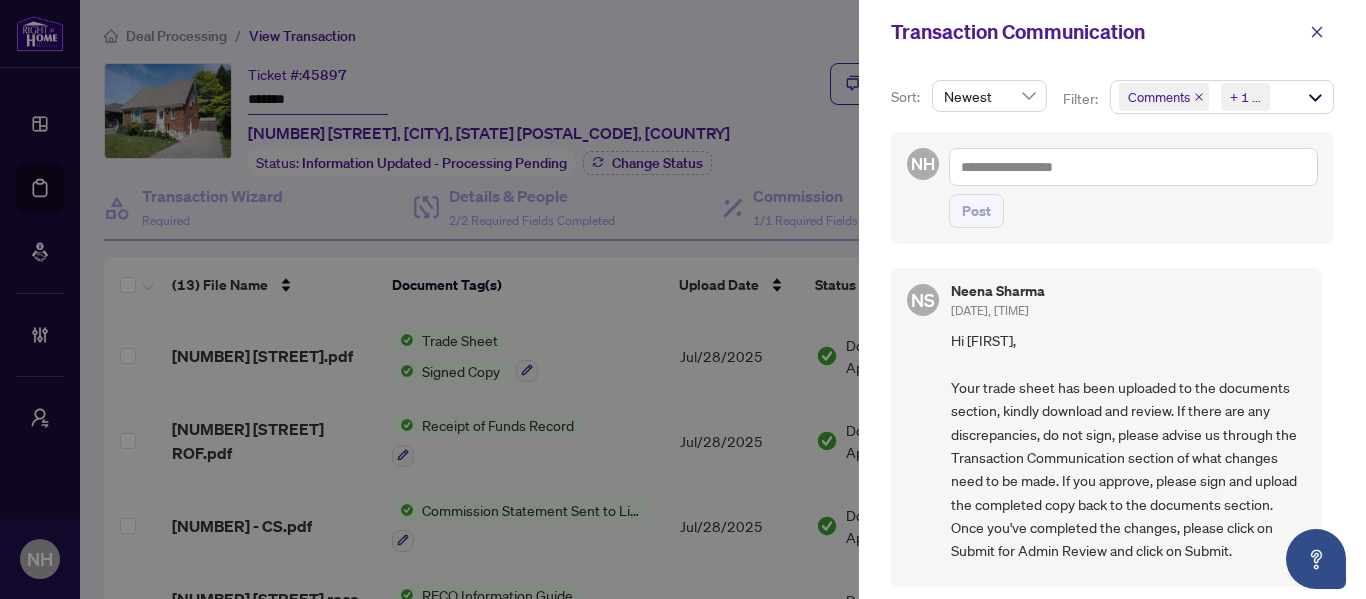 click 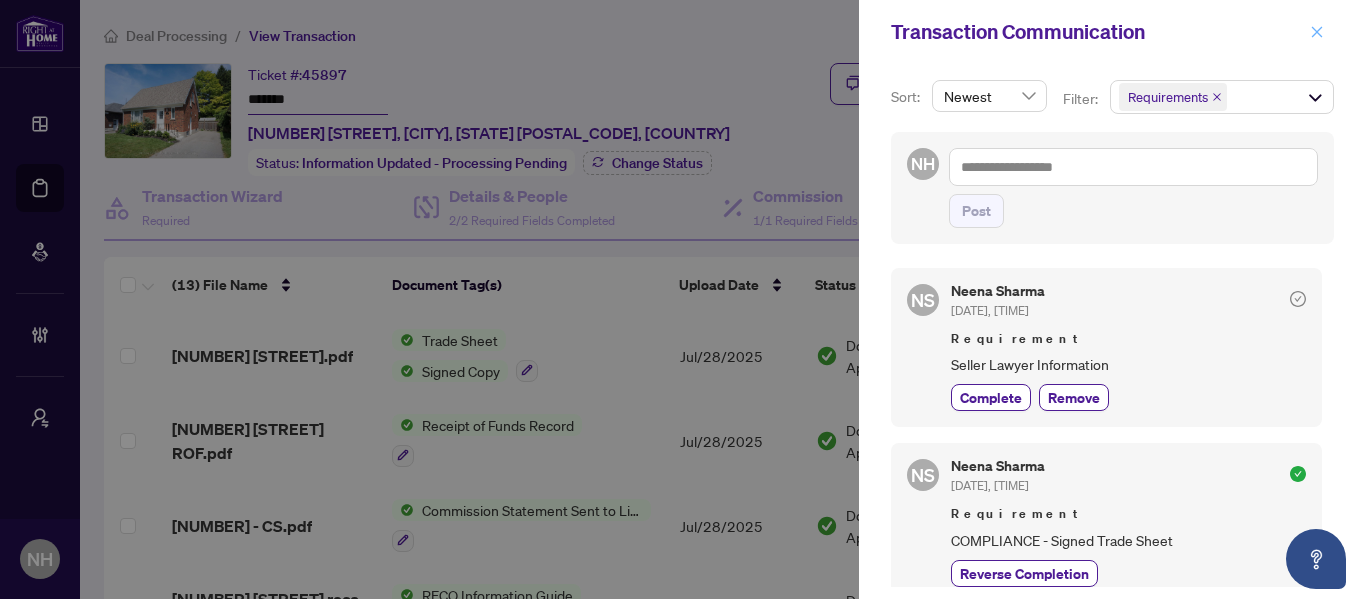 click at bounding box center (1317, 32) 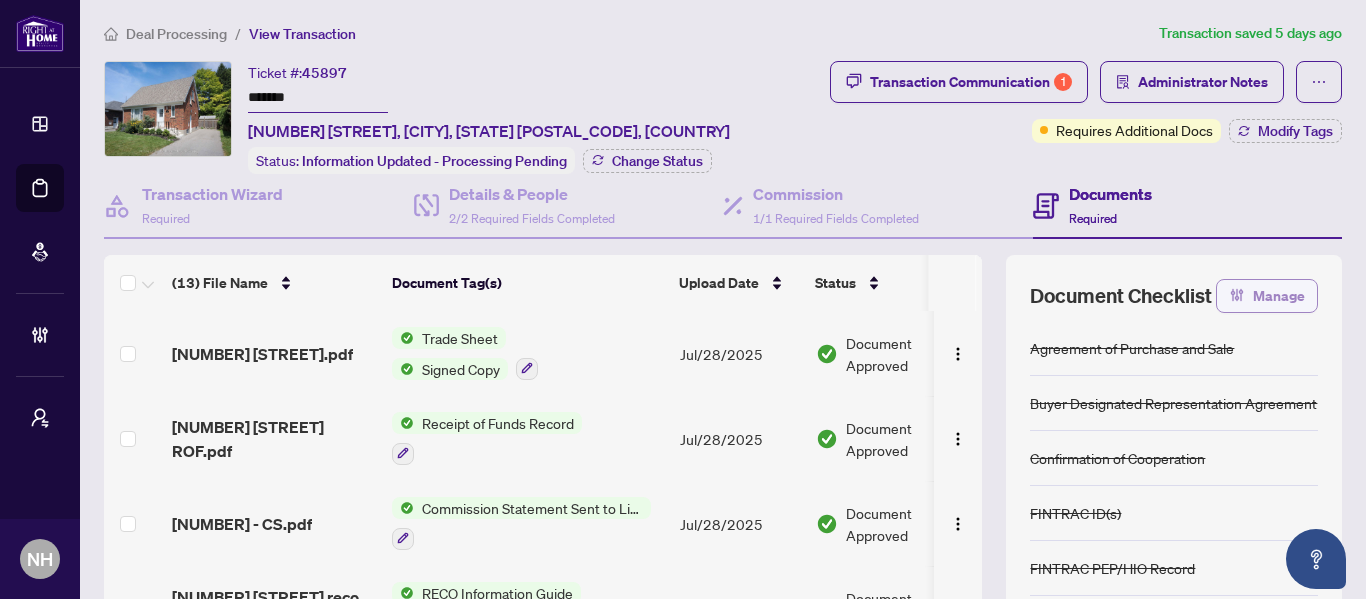 scroll, scrollTop: 0, scrollLeft: 0, axis: both 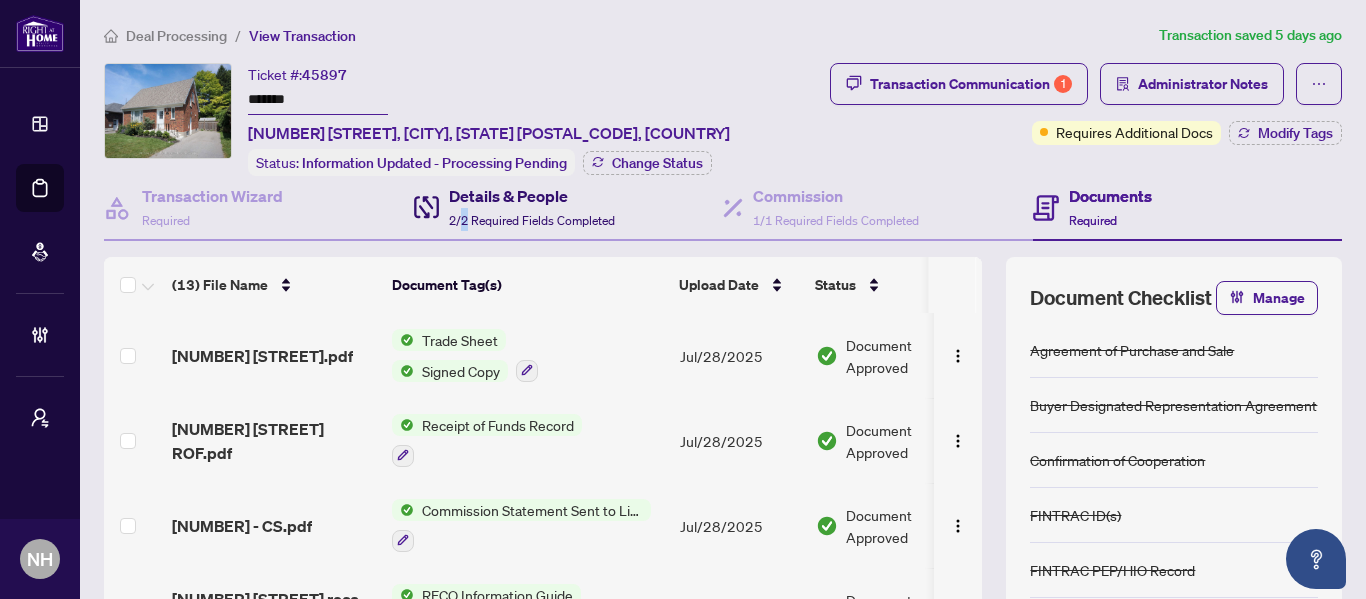 drag, startPoint x: 459, startPoint y: 208, endPoint x: 494, endPoint y: 199, distance: 36.138622 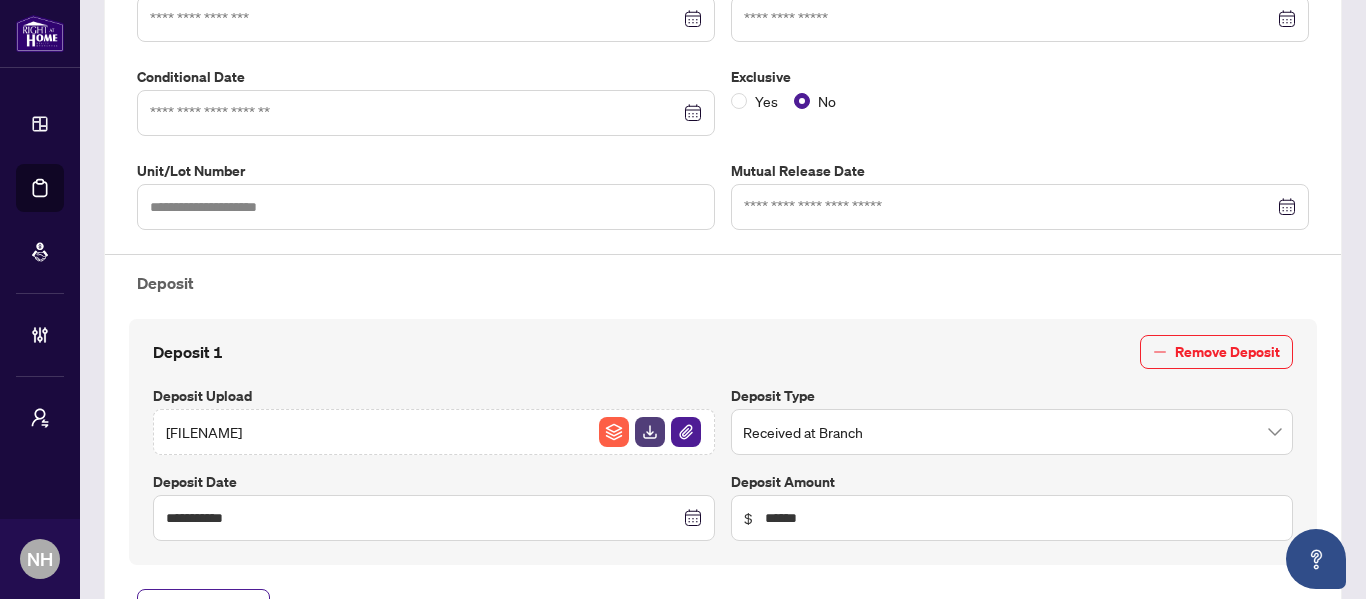 type on "**********" 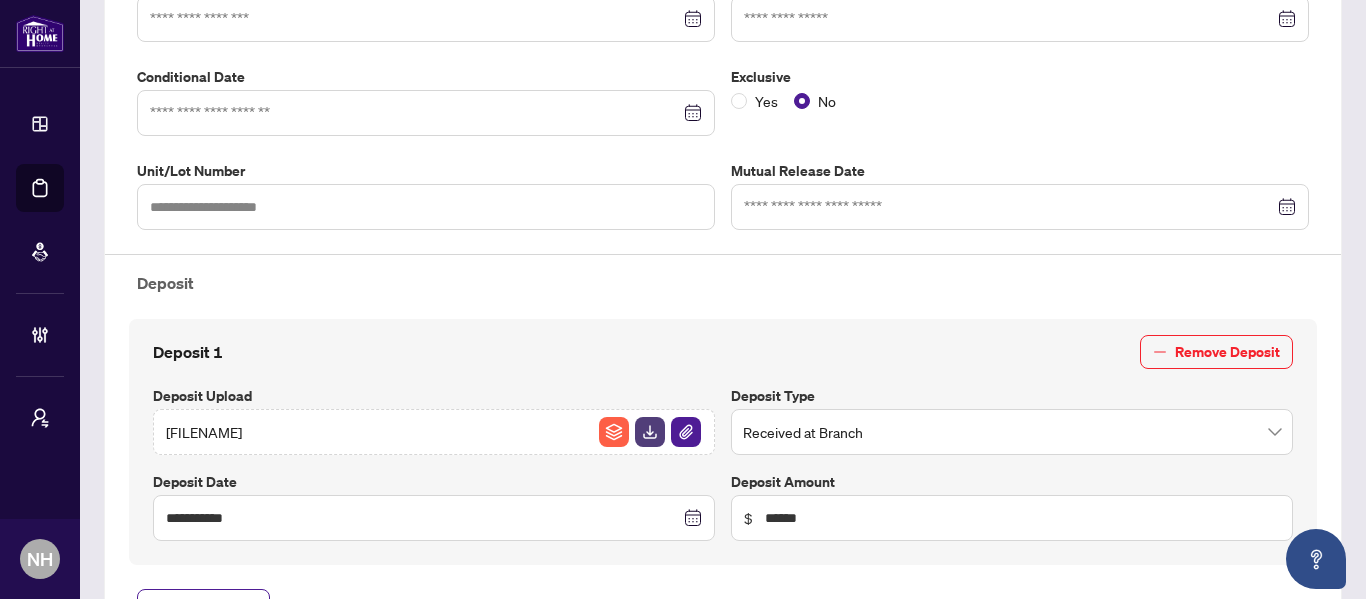 type on "**********" 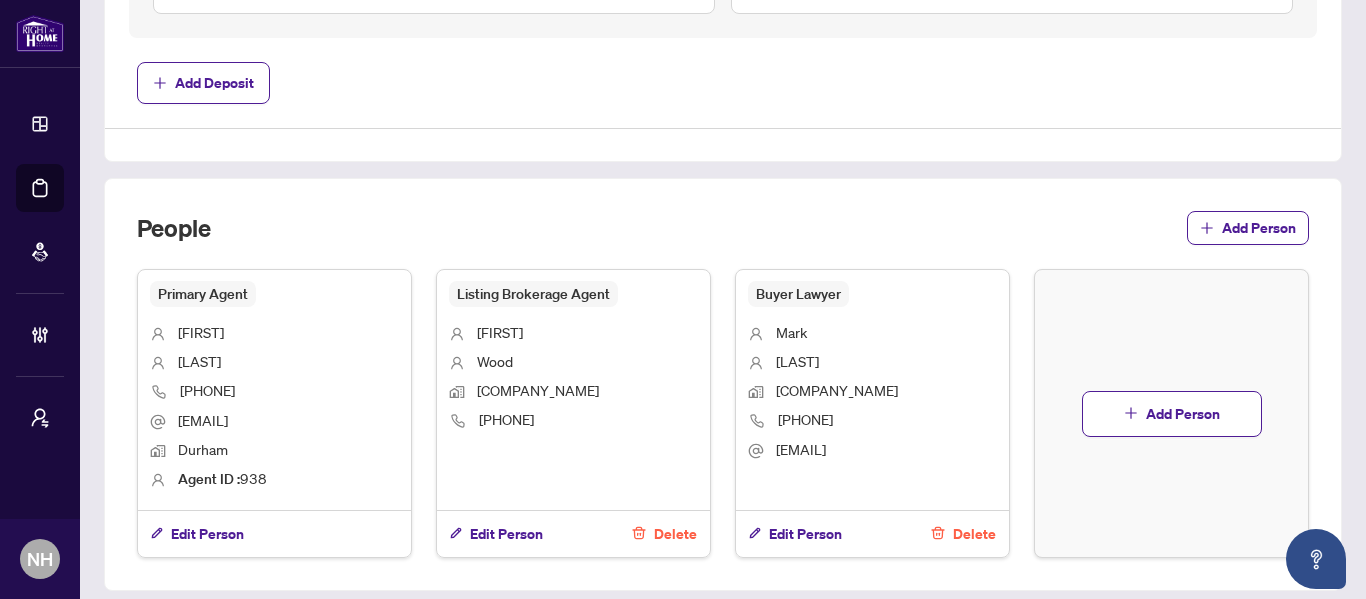 scroll, scrollTop: 1000, scrollLeft: 0, axis: vertical 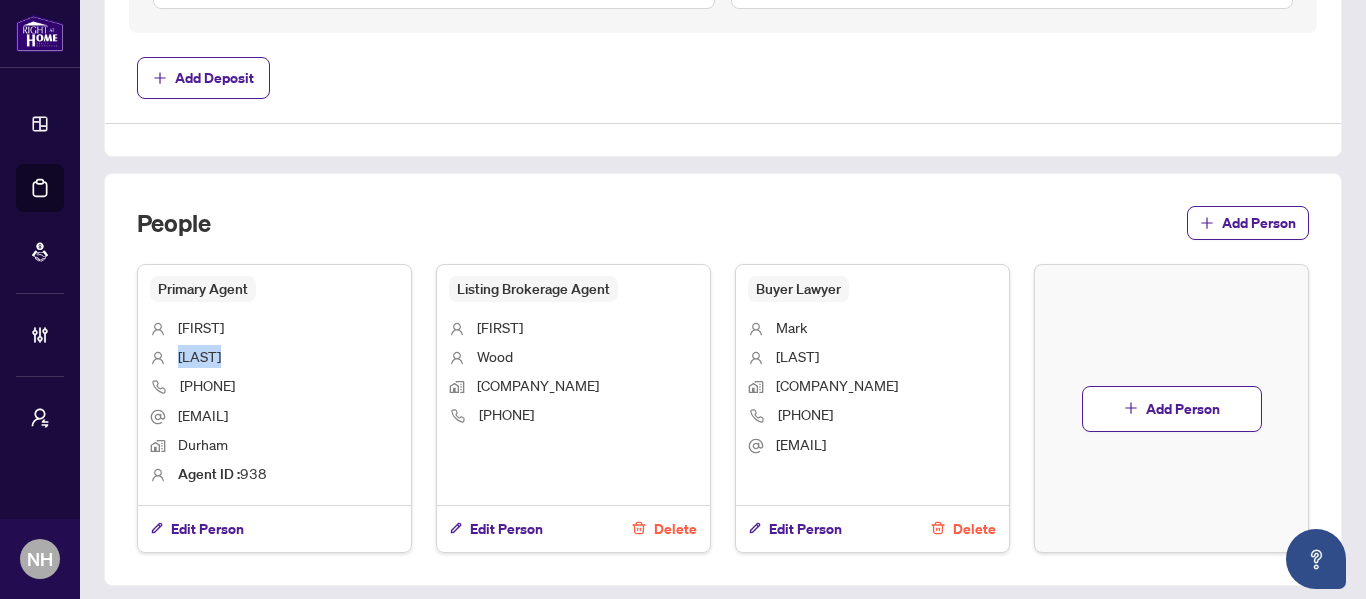 drag, startPoint x: 225, startPoint y: 355, endPoint x: 180, endPoint y: 352, distance: 45.099888 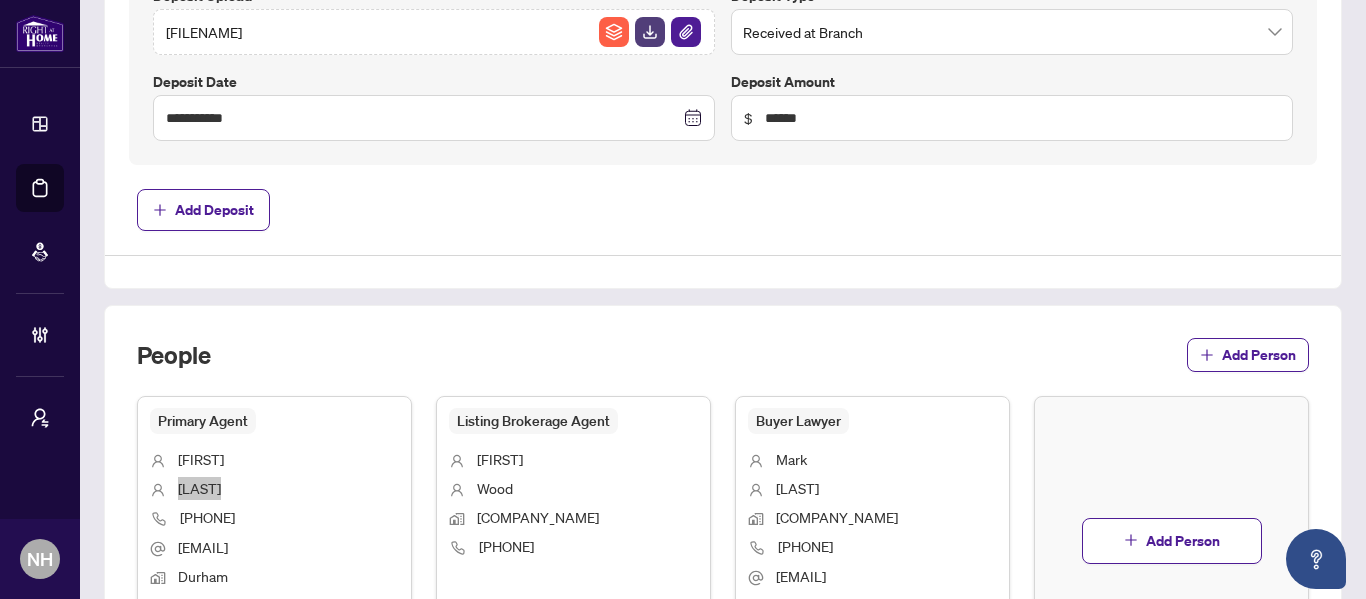 scroll, scrollTop: 900, scrollLeft: 0, axis: vertical 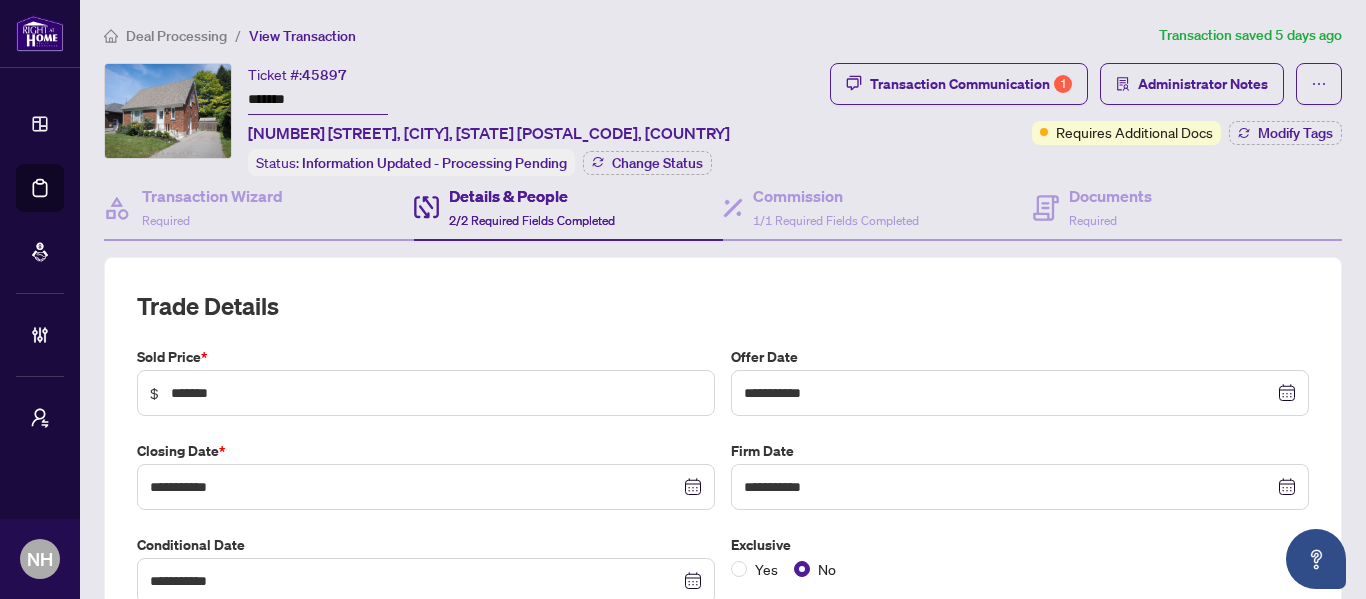 drag, startPoint x: 306, startPoint y: 97, endPoint x: 246, endPoint y: 89, distance: 60.530983 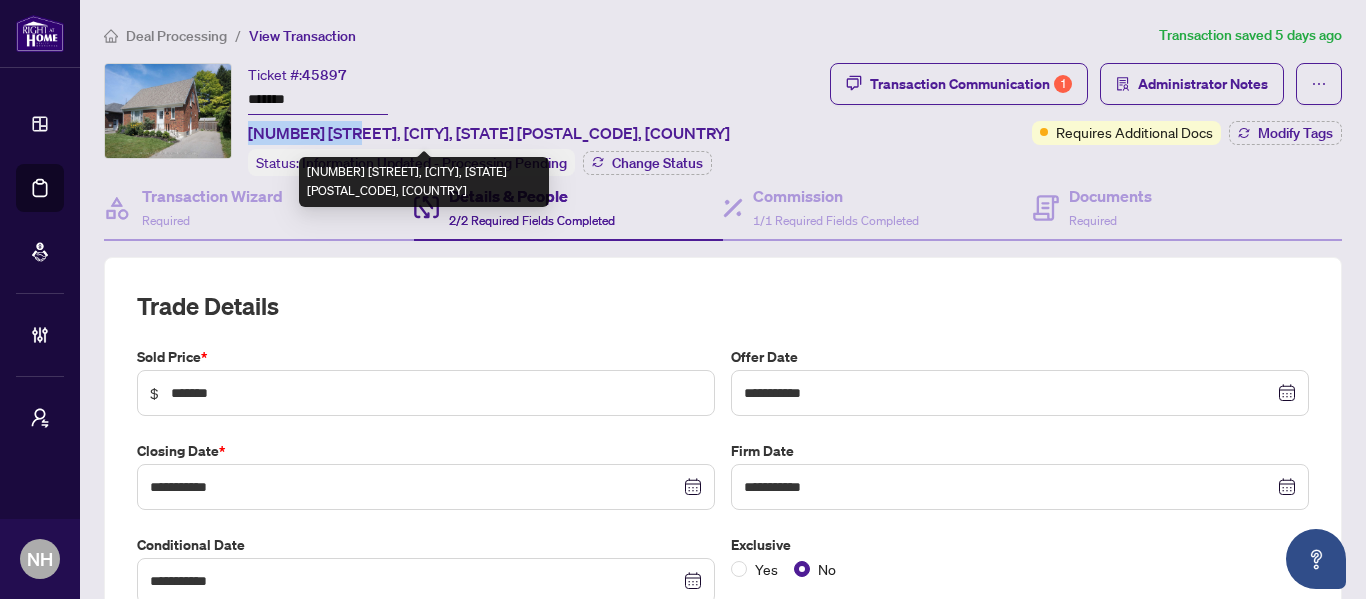 drag, startPoint x: 249, startPoint y: 132, endPoint x: 352, endPoint y: 131, distance: 103.00485 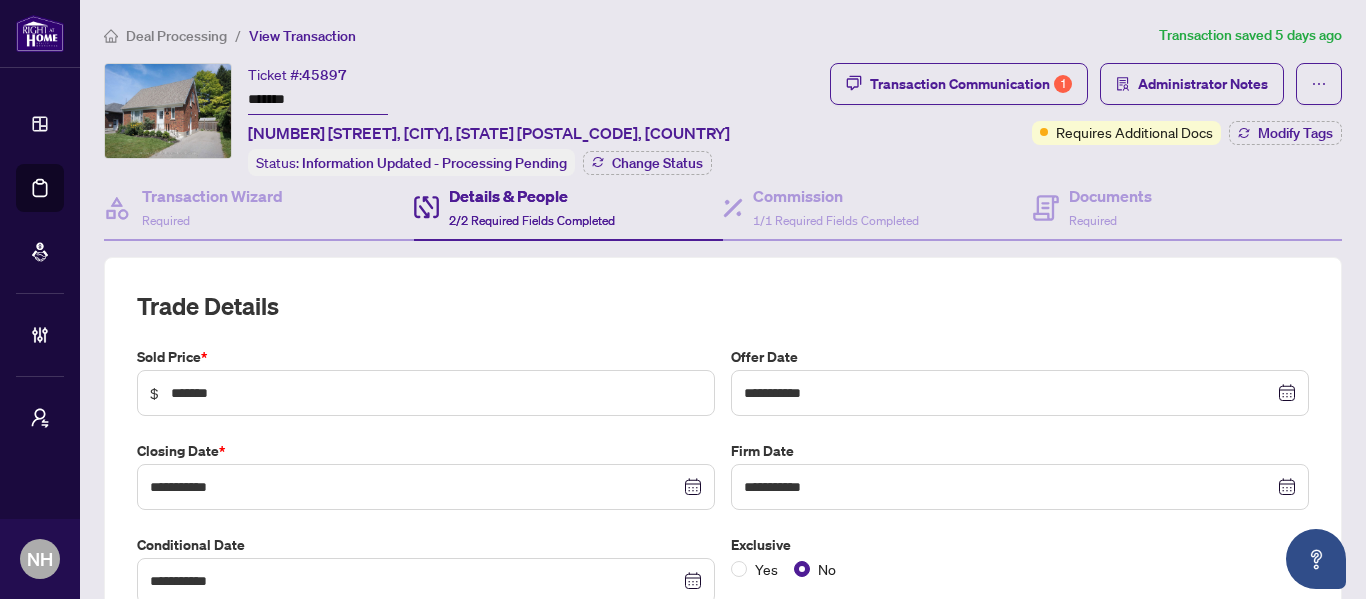 click on "*******" at bounding box center (318, 100) 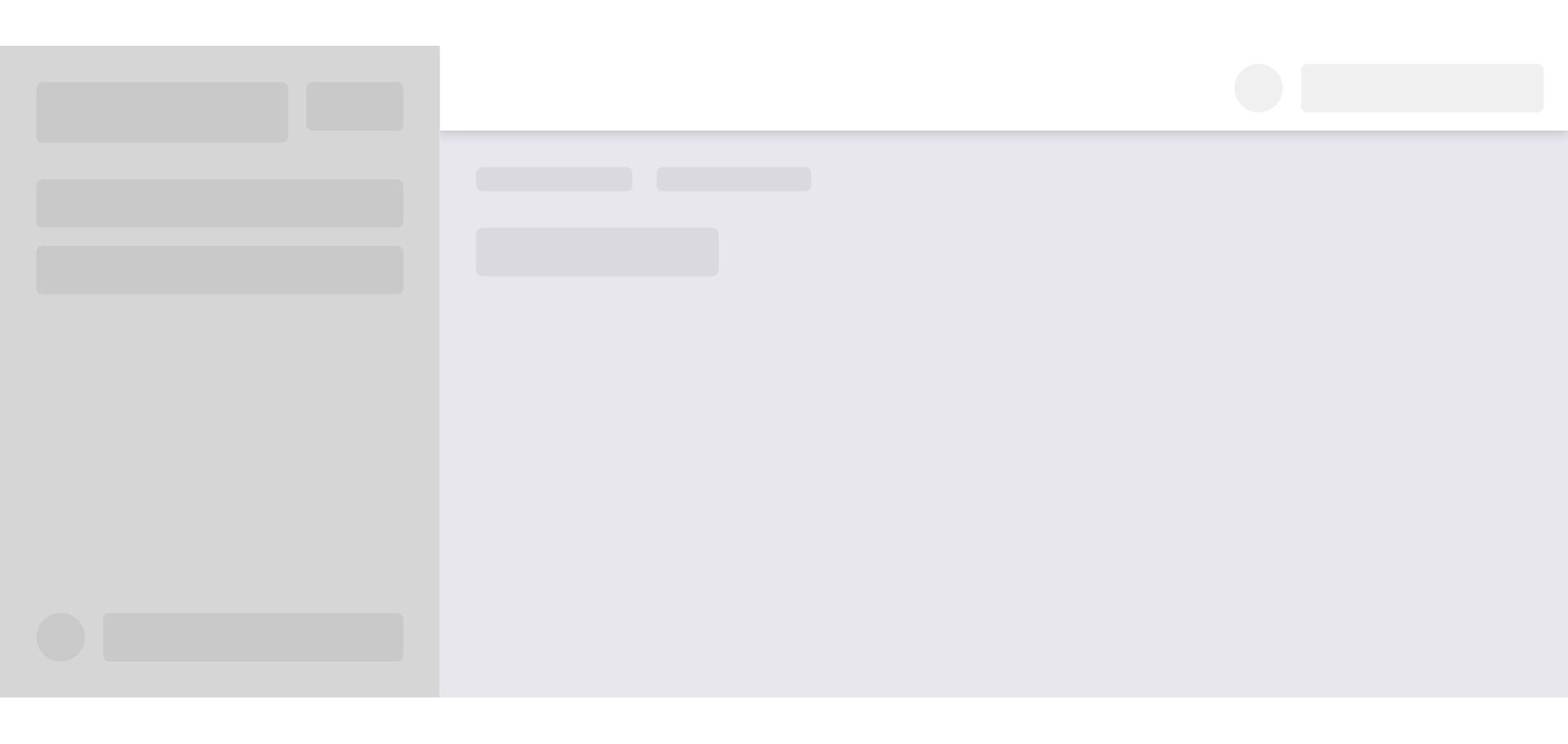 scroll, scrollTop: 0, scrollLeft: 0, axis: both 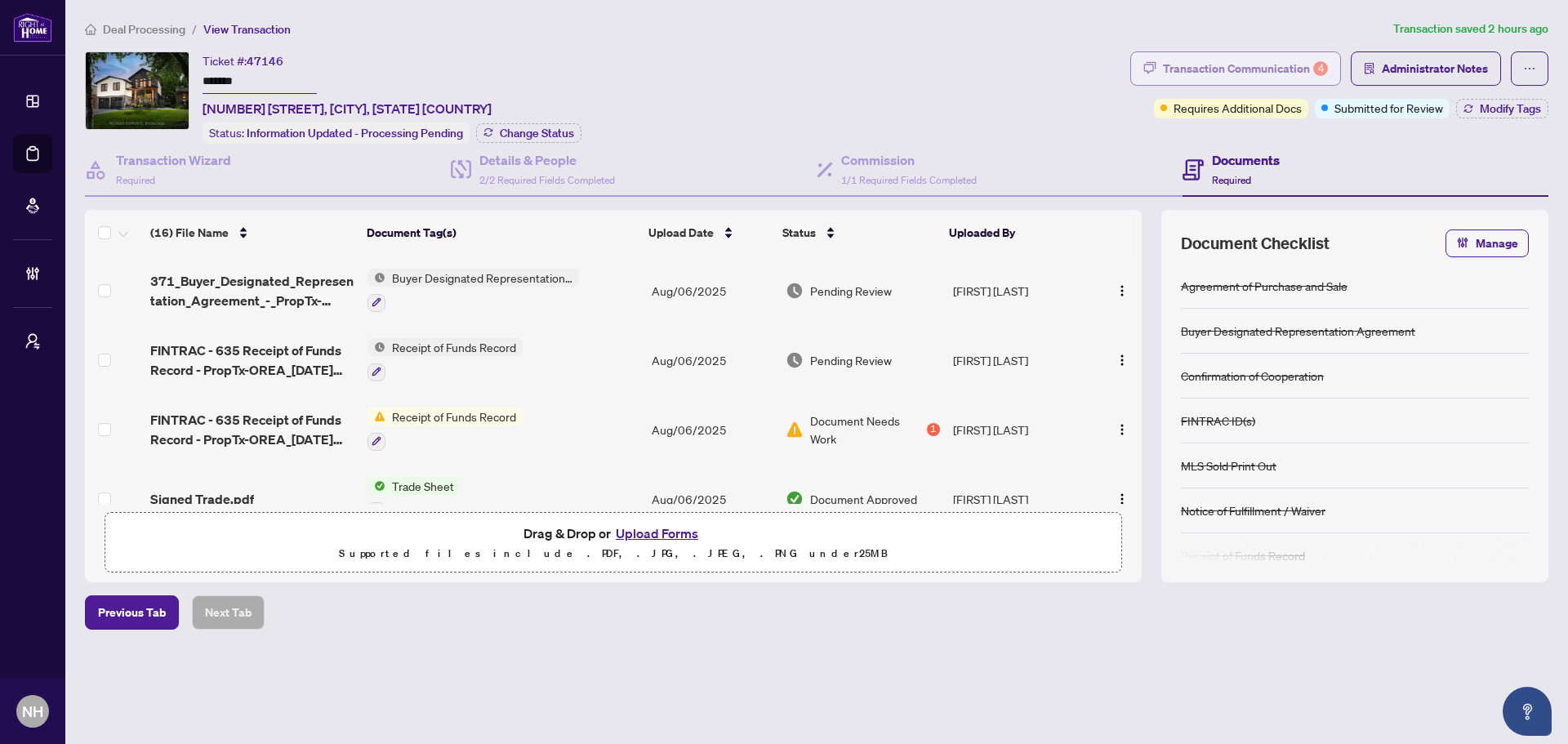 click on "Transaction Communication 4" at bounding box center [1245, 69] 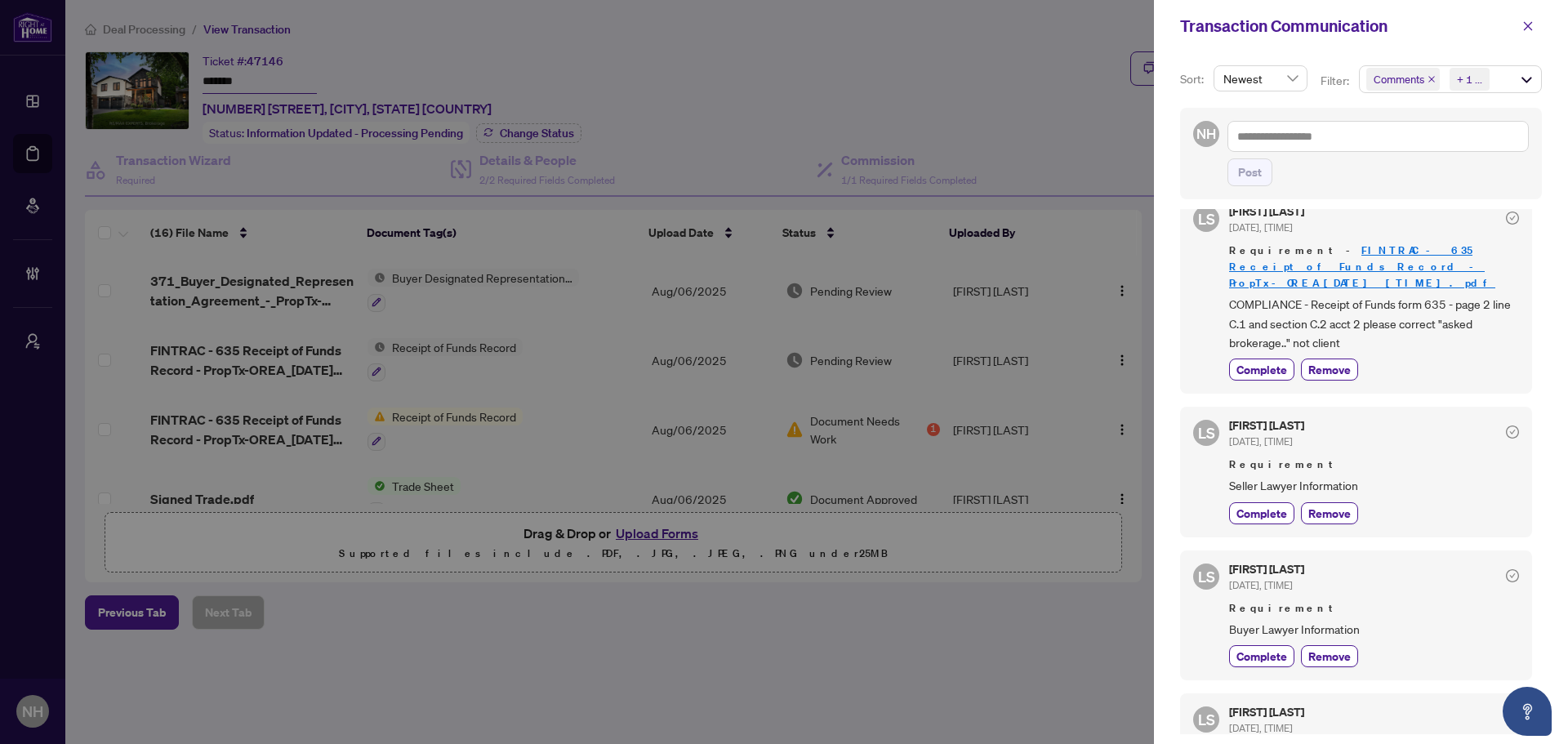 scroll, scrollTop: 0, scrollLeft: 0, axis: both 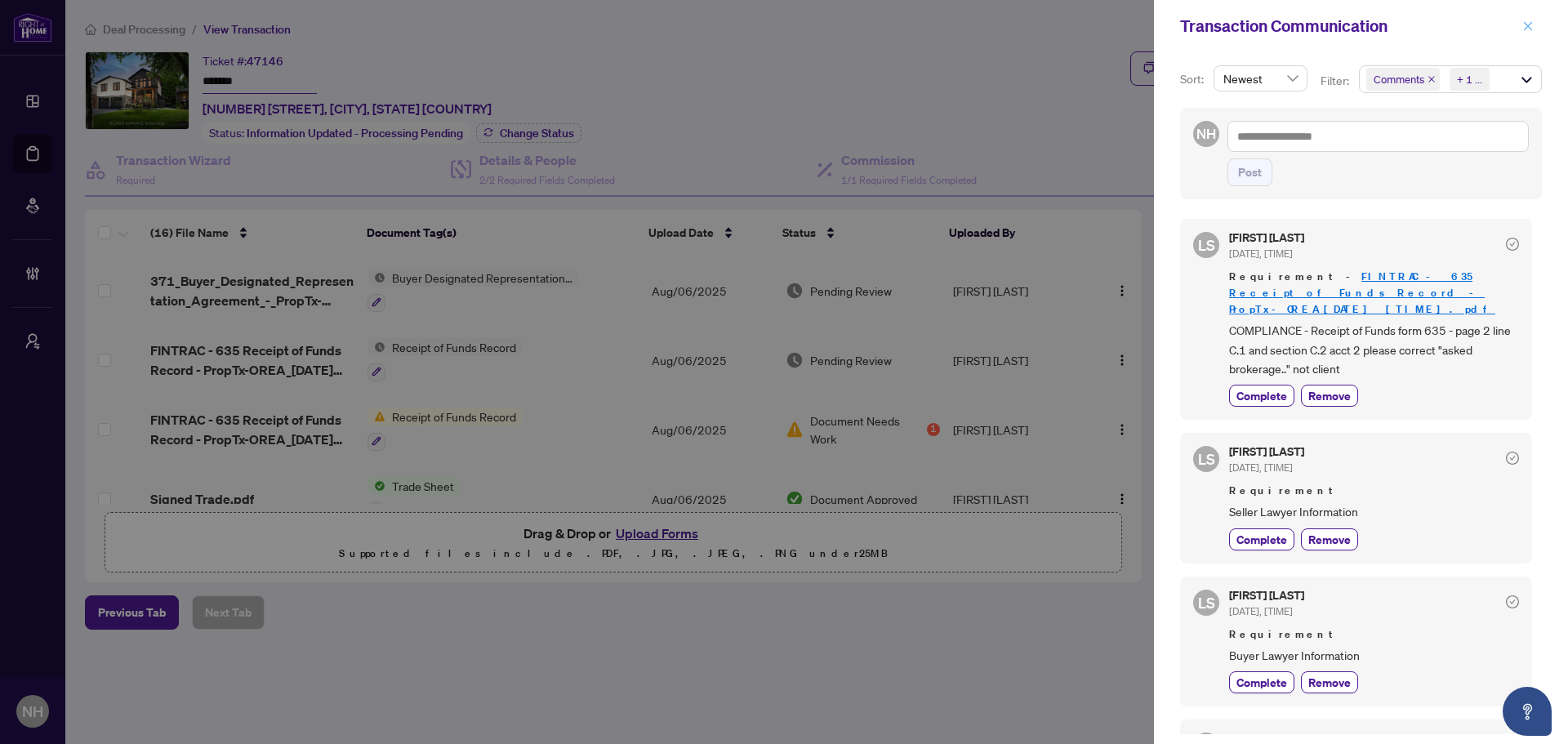 click at bounding box center (1528, 26) 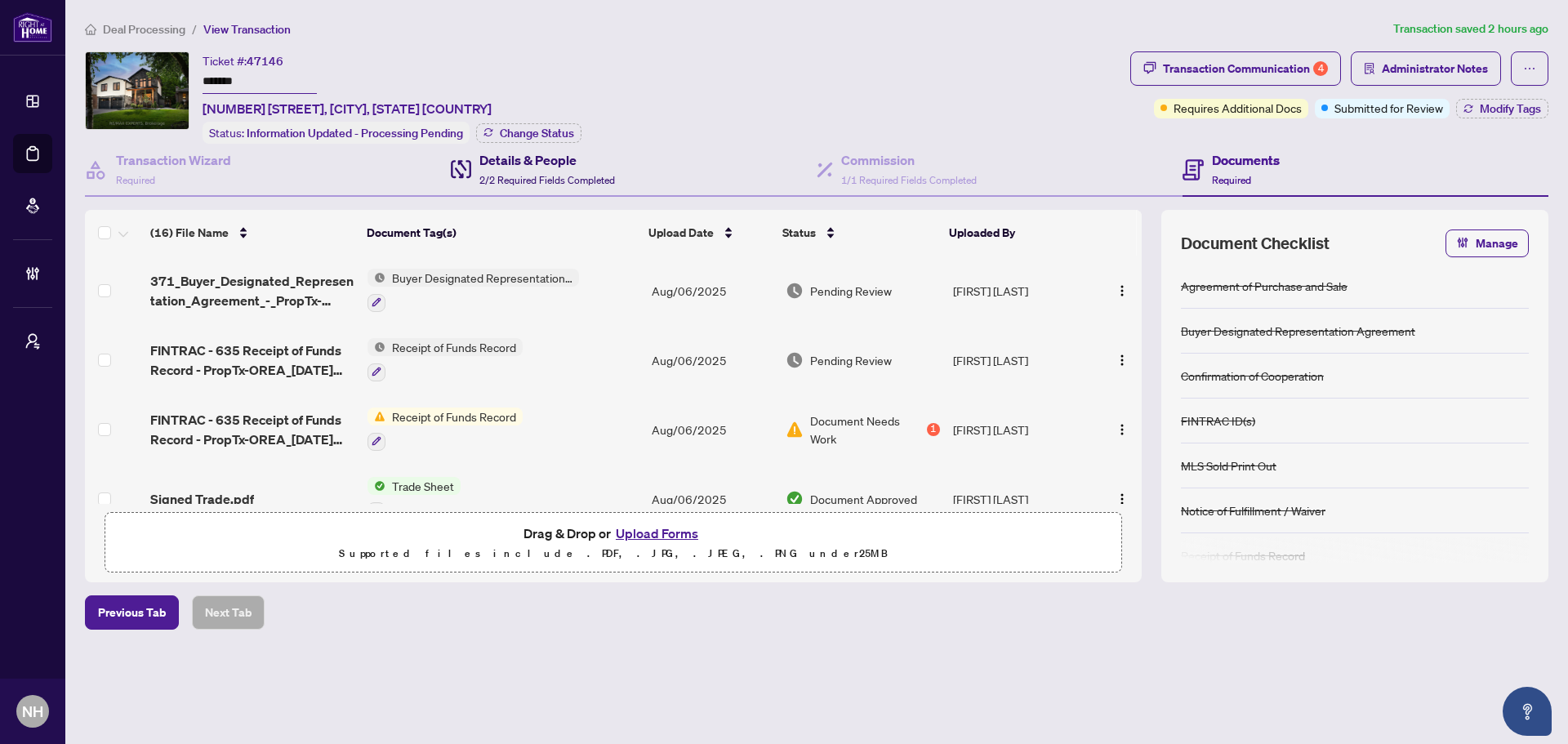 click on "Details & People" at bounding box center [547, 160] 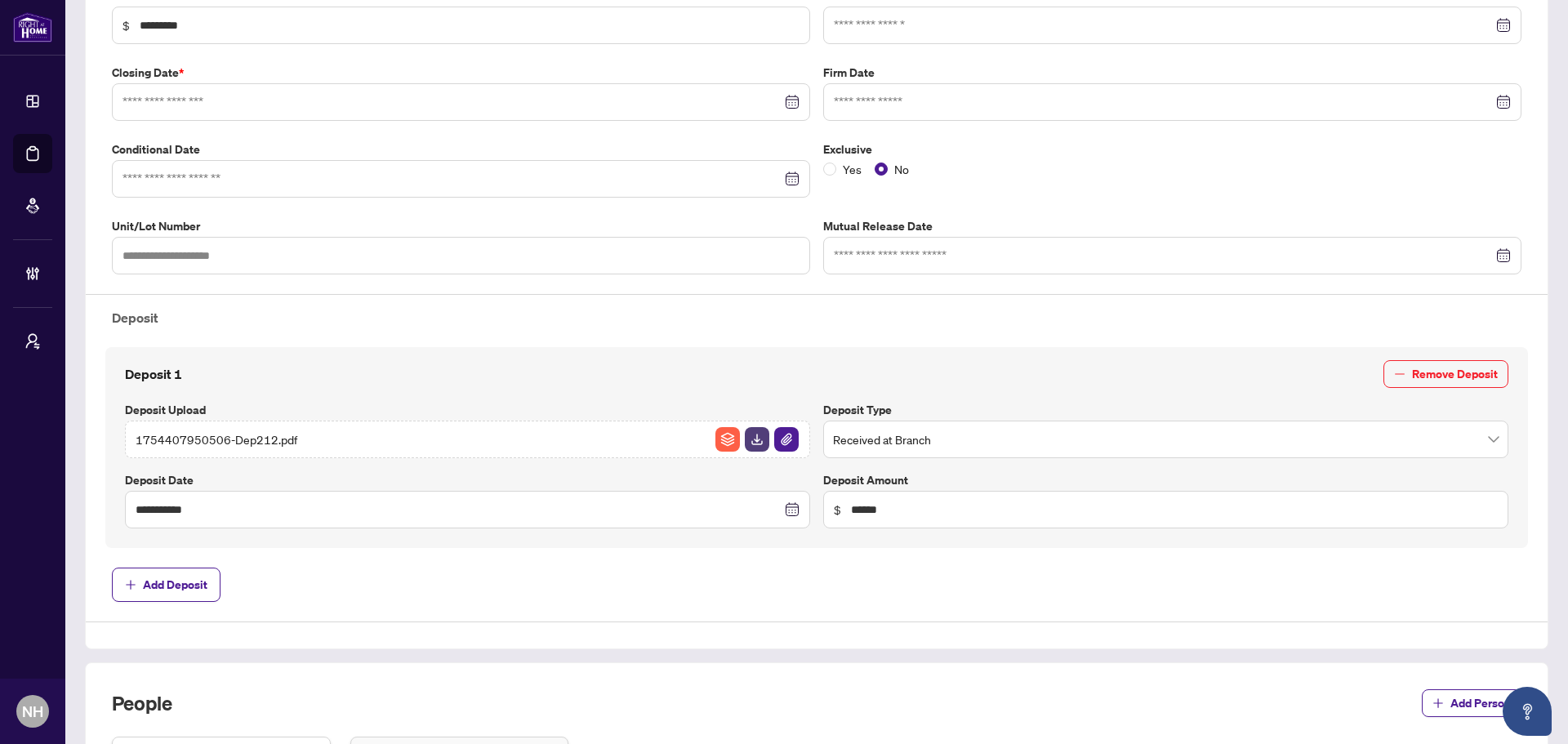 type on "**********" 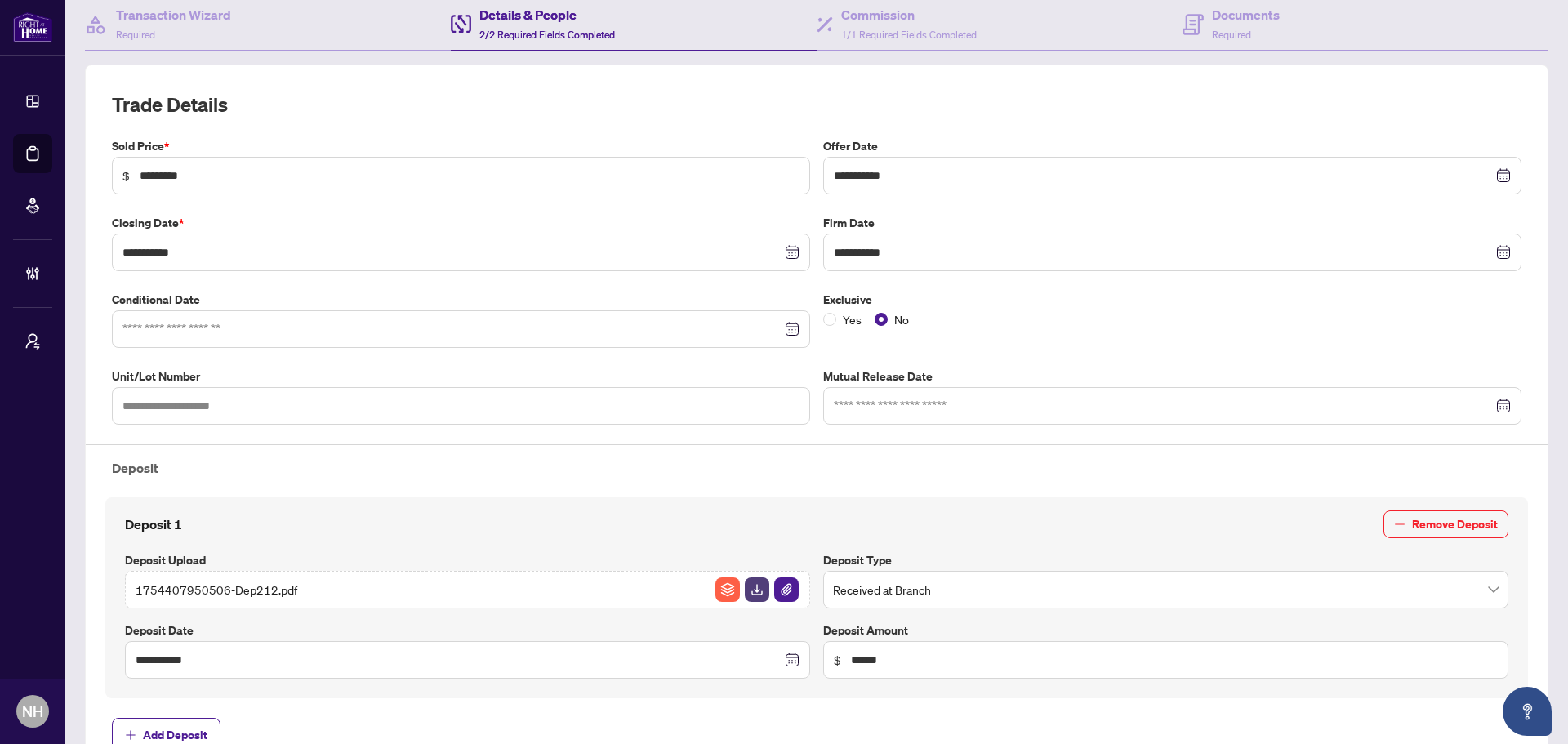 scroll, scrollTop: 0, scrollLeft: 0, axis: both 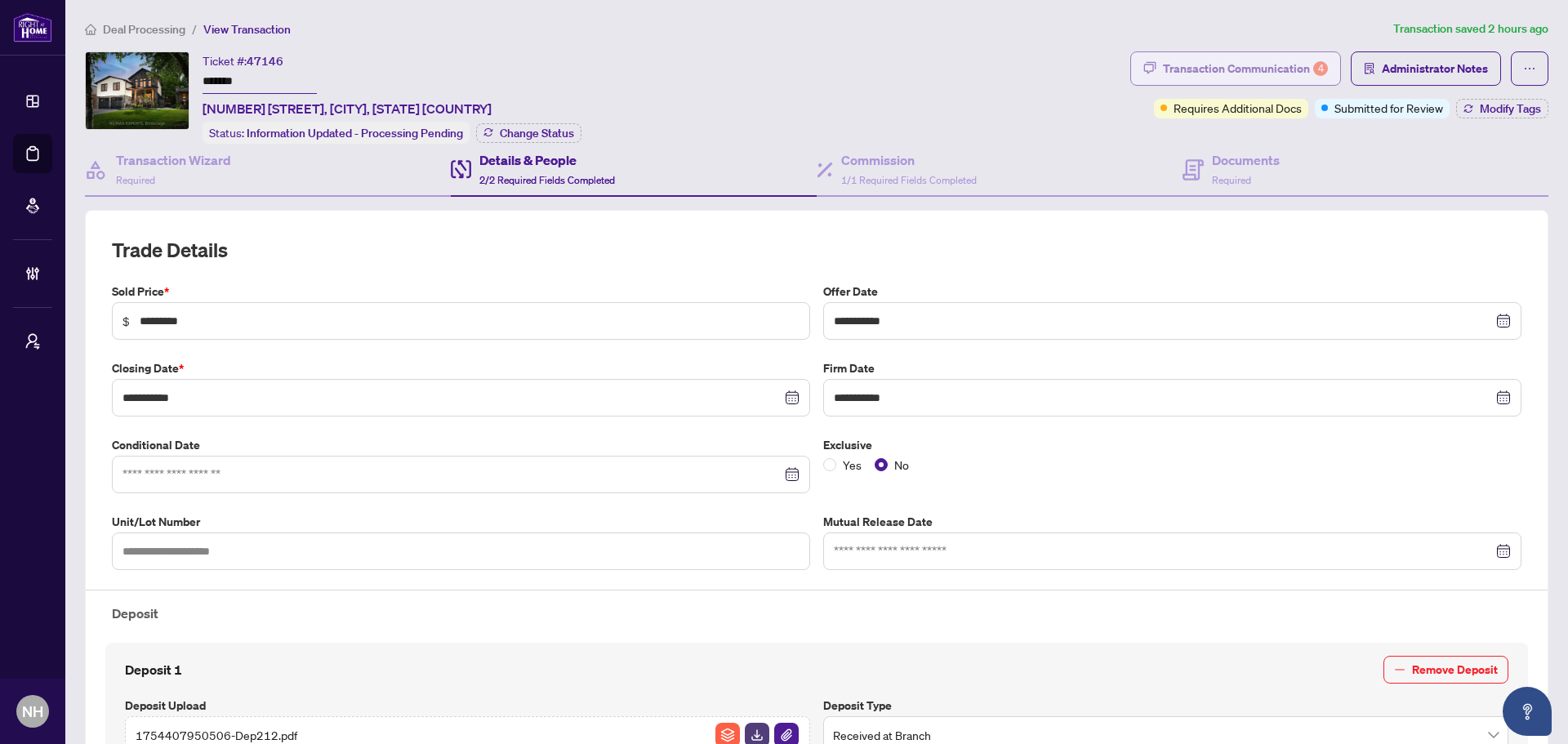 click on "Transaction Communication 4" at bounding box center (1245, 69) 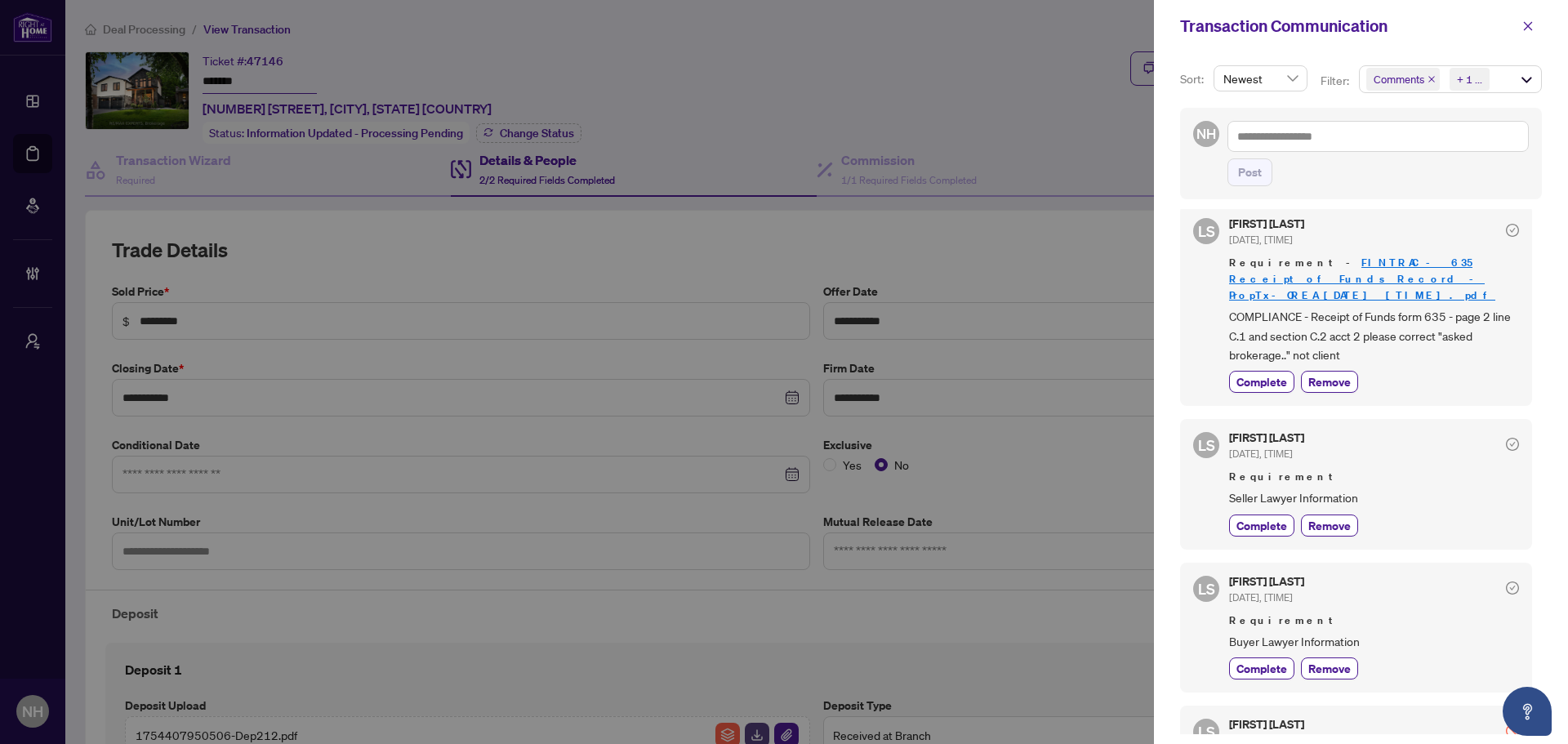 scroll, scrollTop: 0, scrollLeft: 0, axis: both 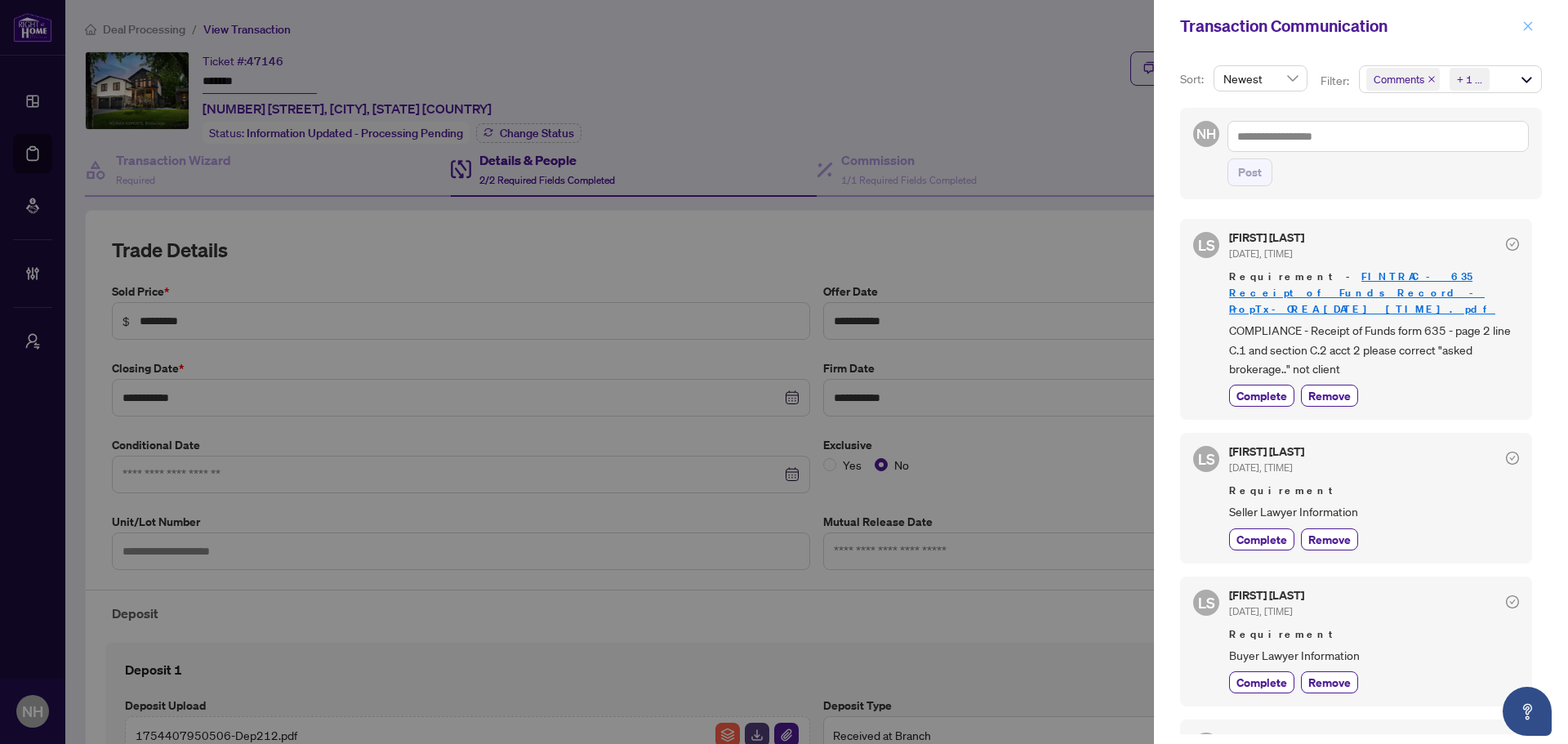 click 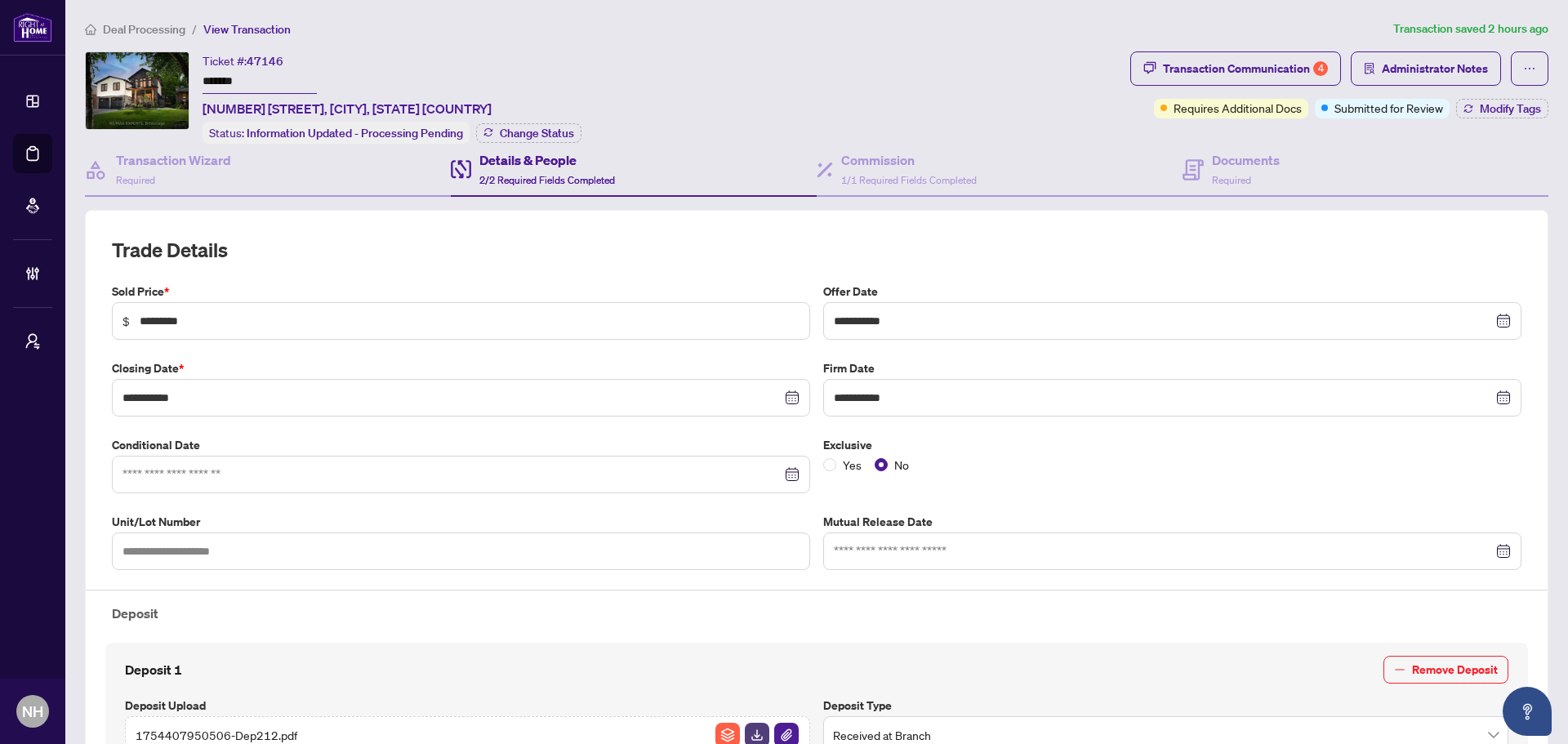 click on "2/2 Required Fields Completed" at bounding box center [547, 180] 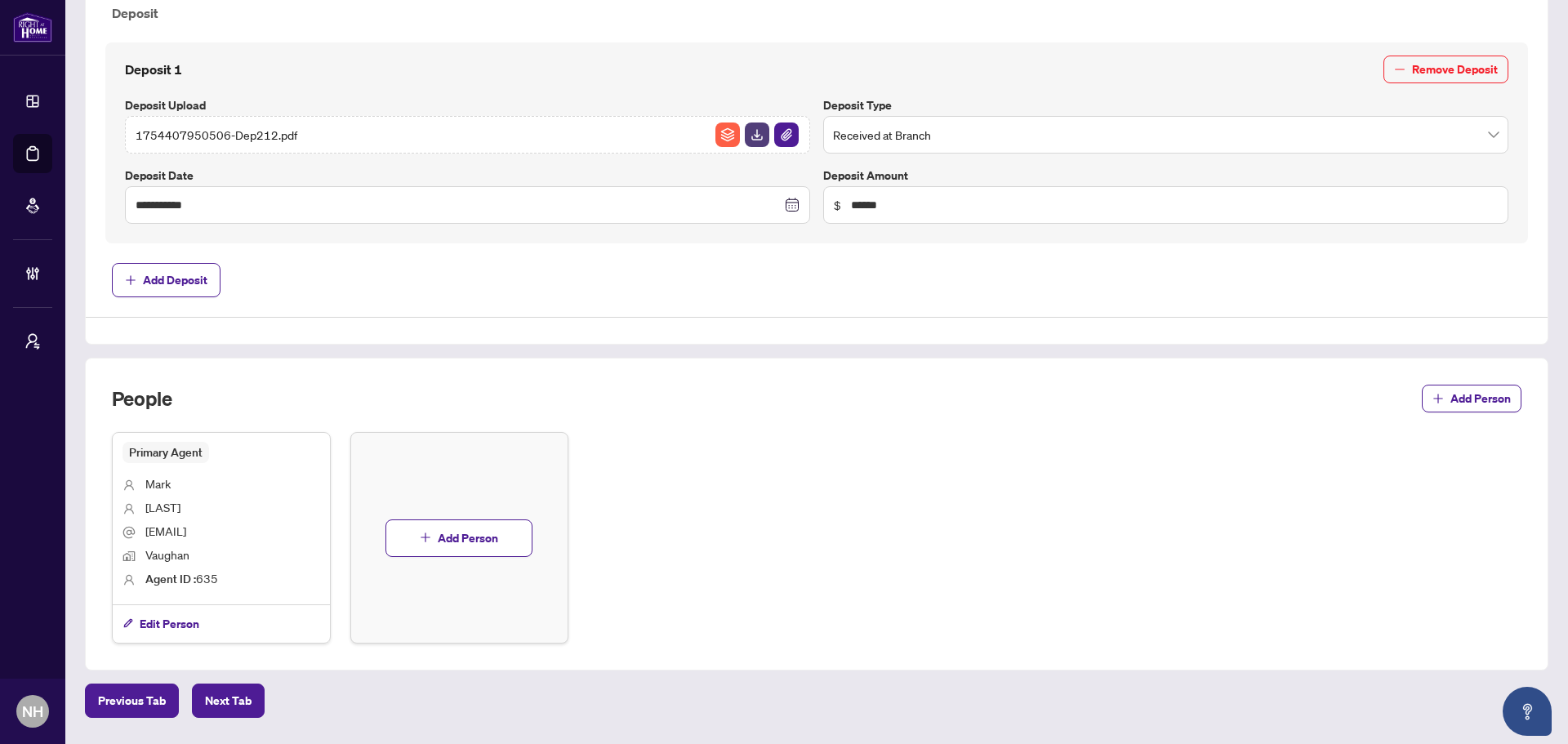 scroll, scrollTop: 650, scrollLeft: 0, axis: vertical 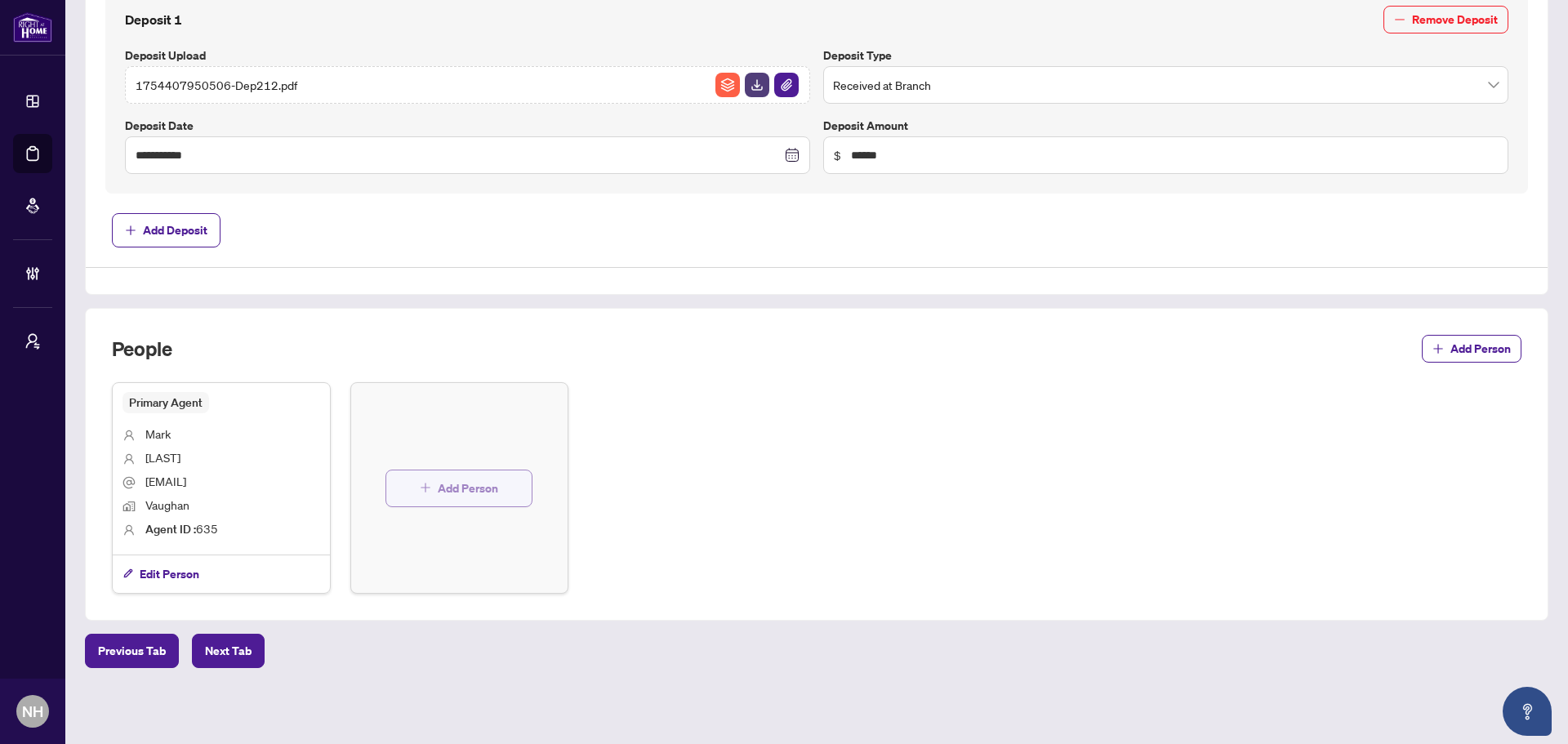 click on "Add Person" at bounding box center [459, 488] 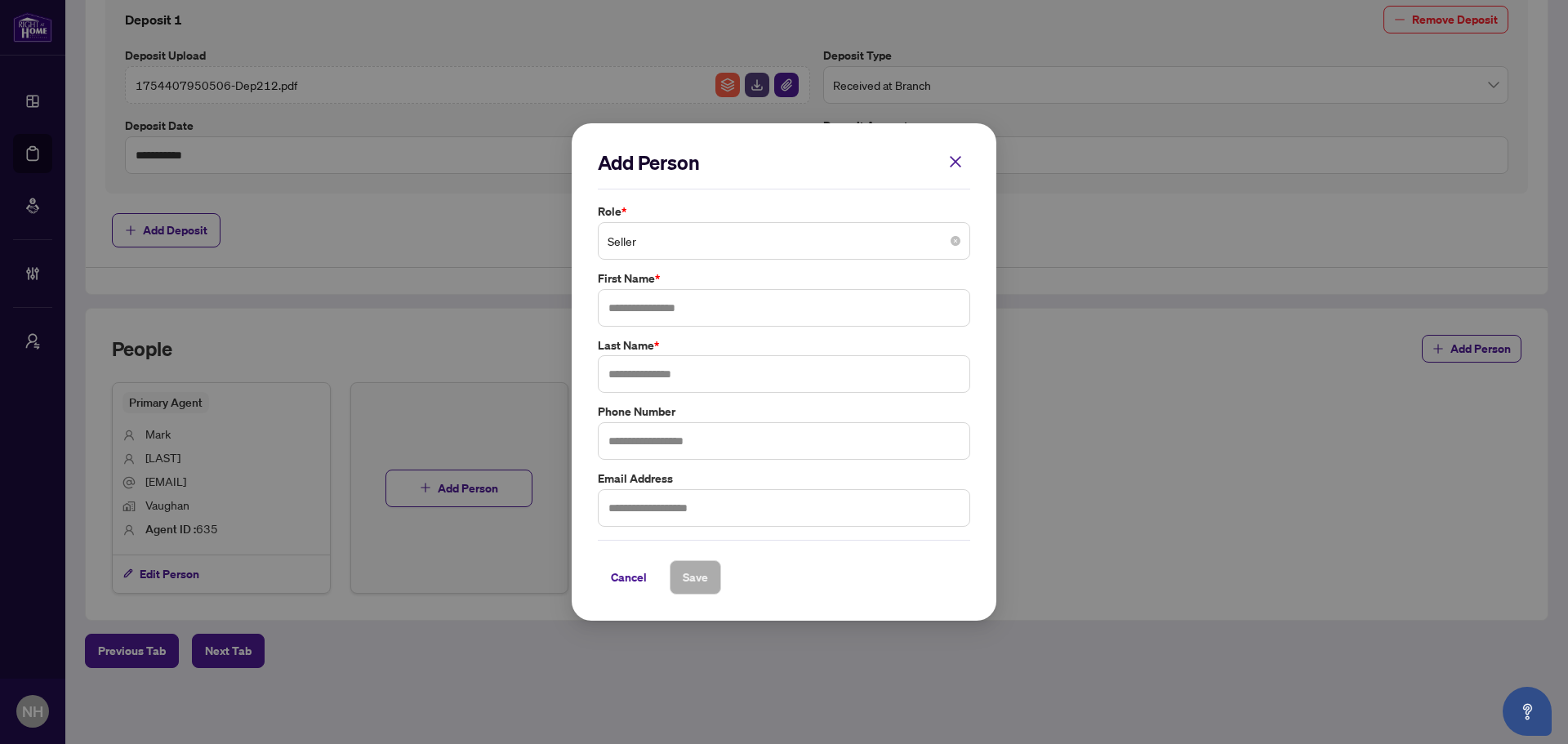 click on "Seller" at bounding box center (784, 241) 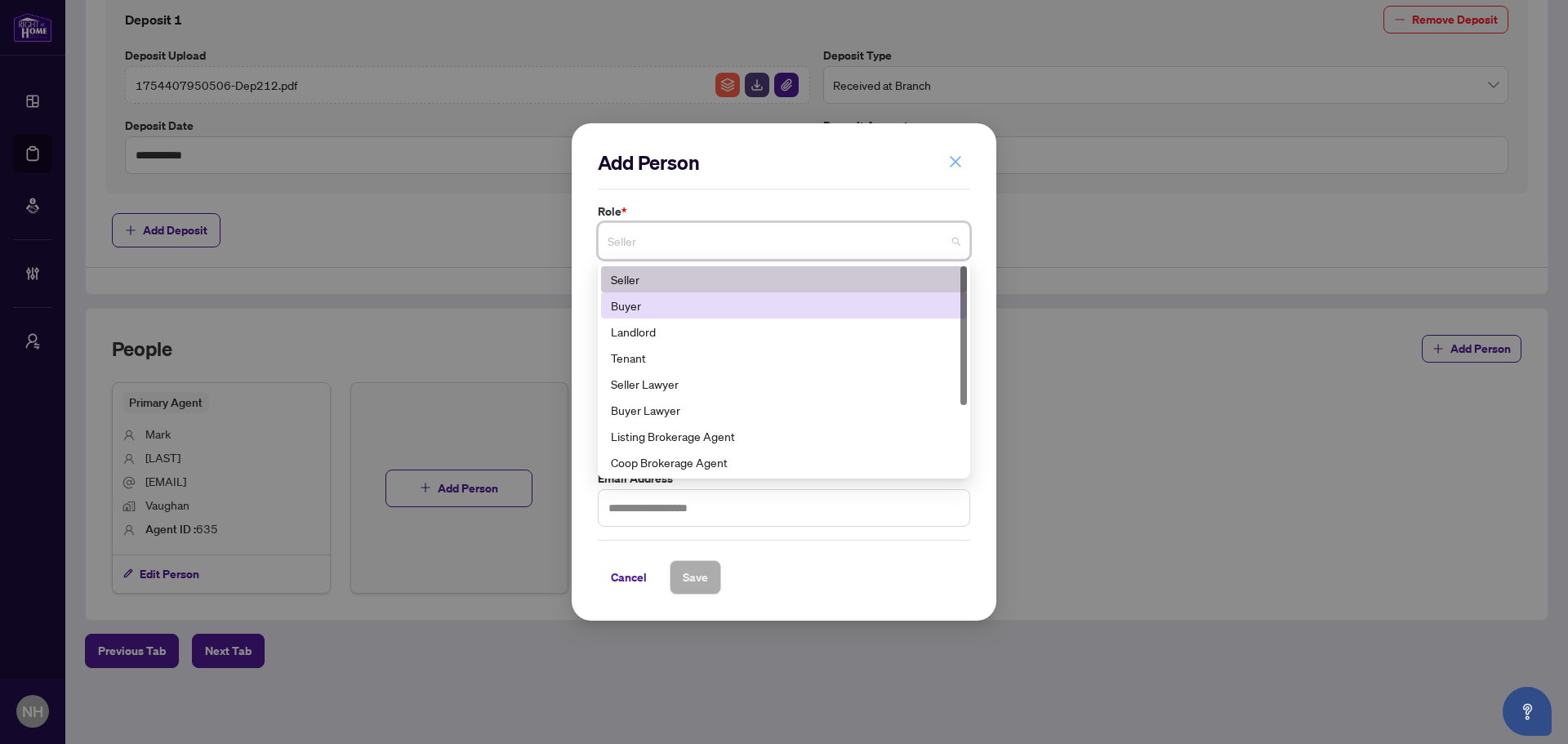 click at bounding box center (956, 162) 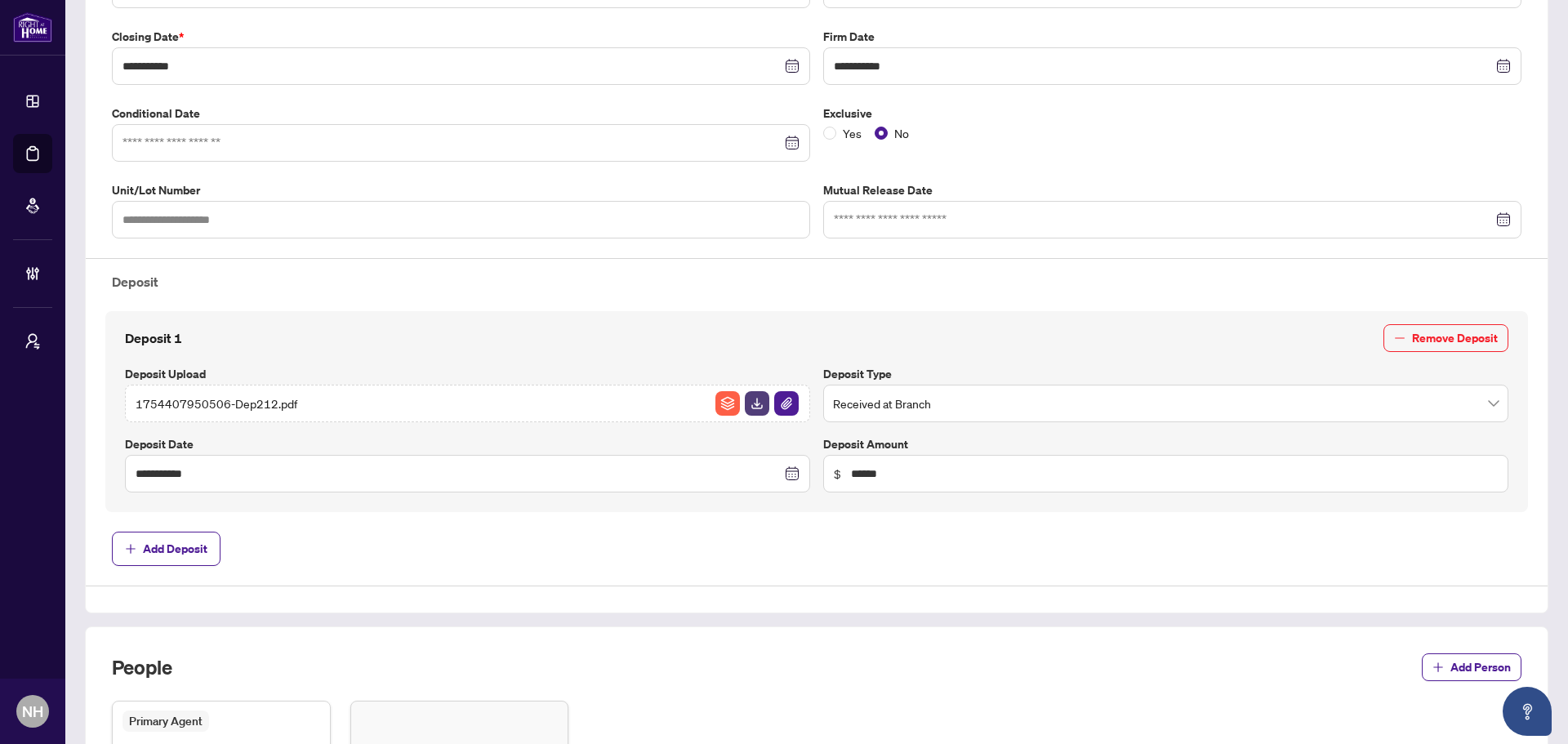 scroll, scrollTop: 572, scrollLeft: 0, axis: vertical 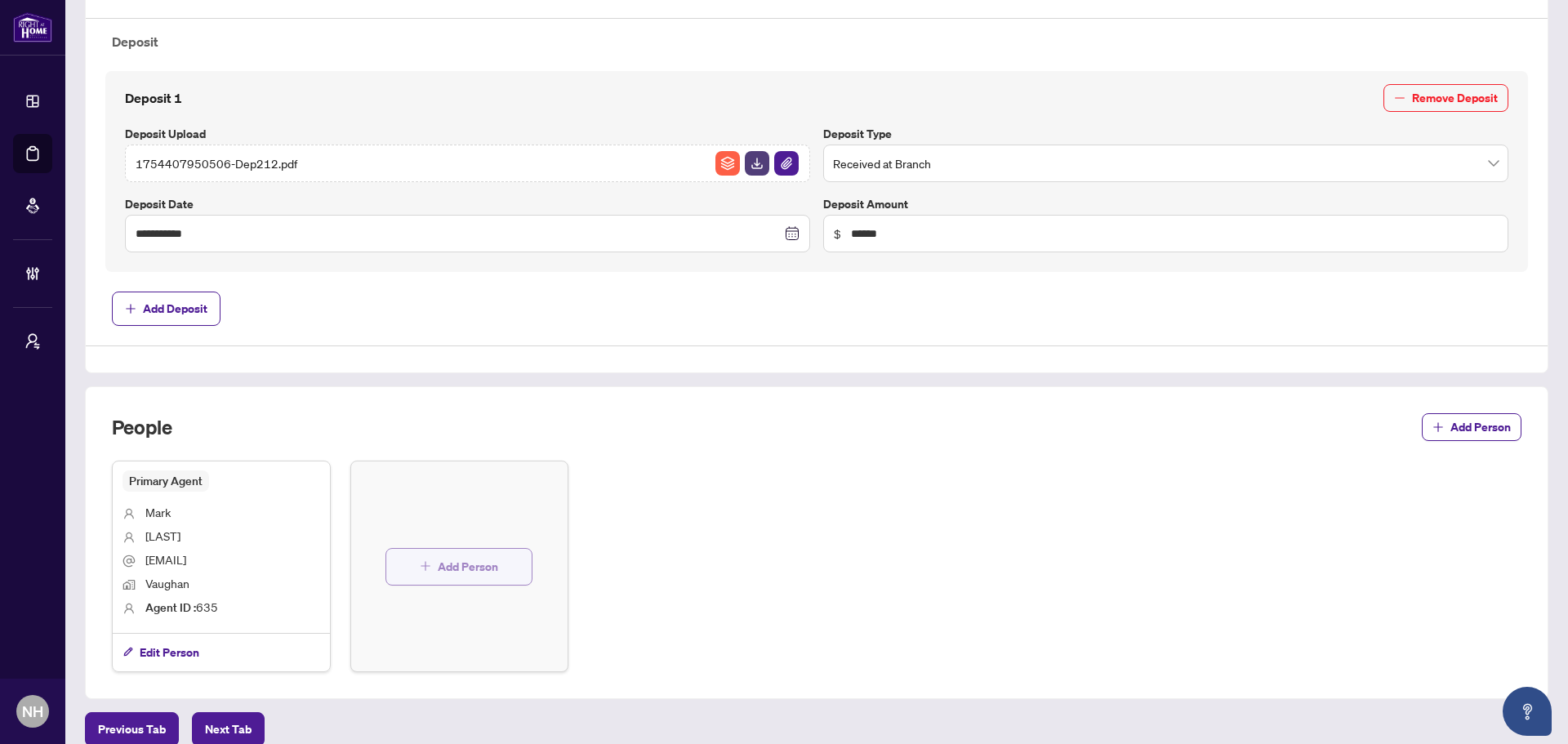 click on "Add Person" at bounding box center [468, 567] 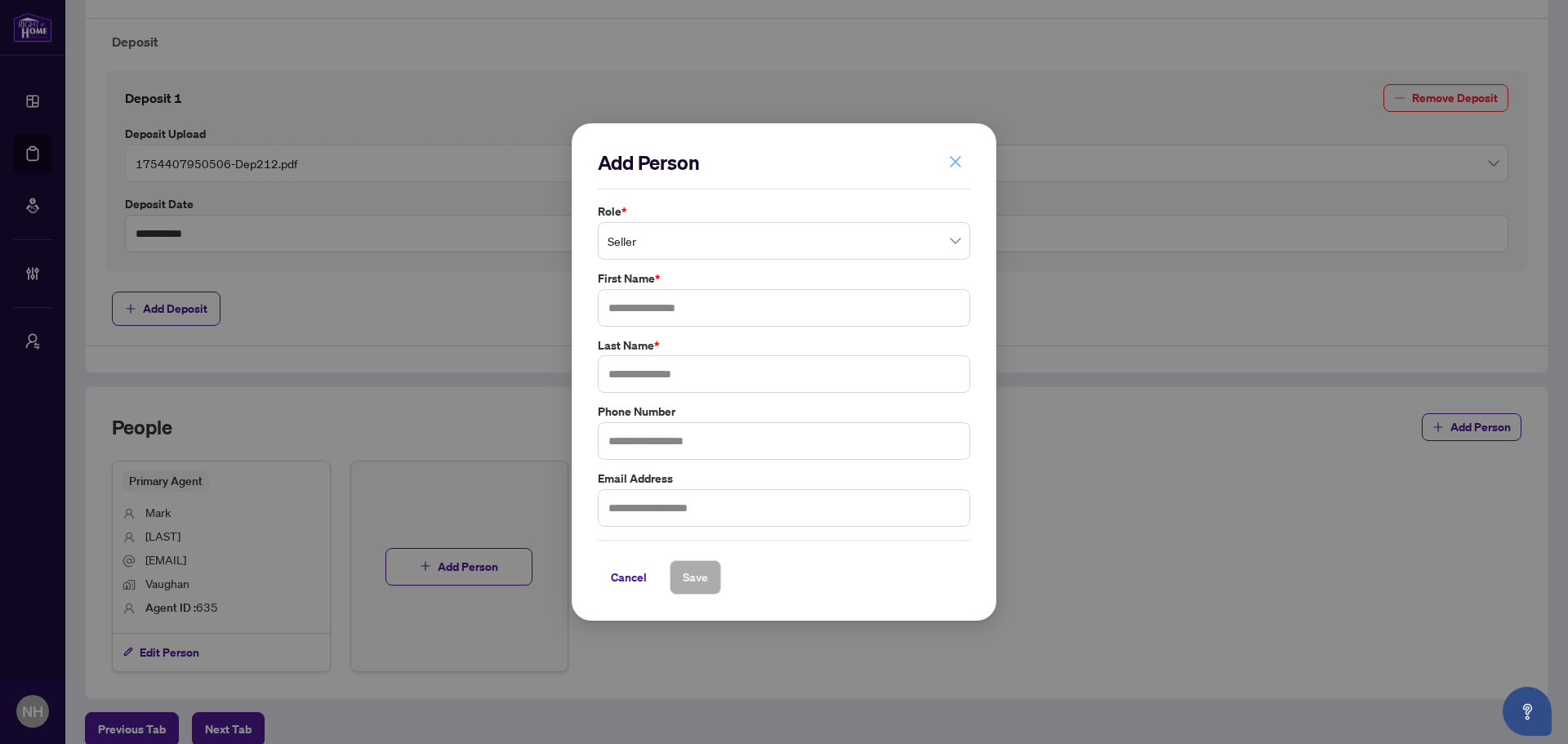 click 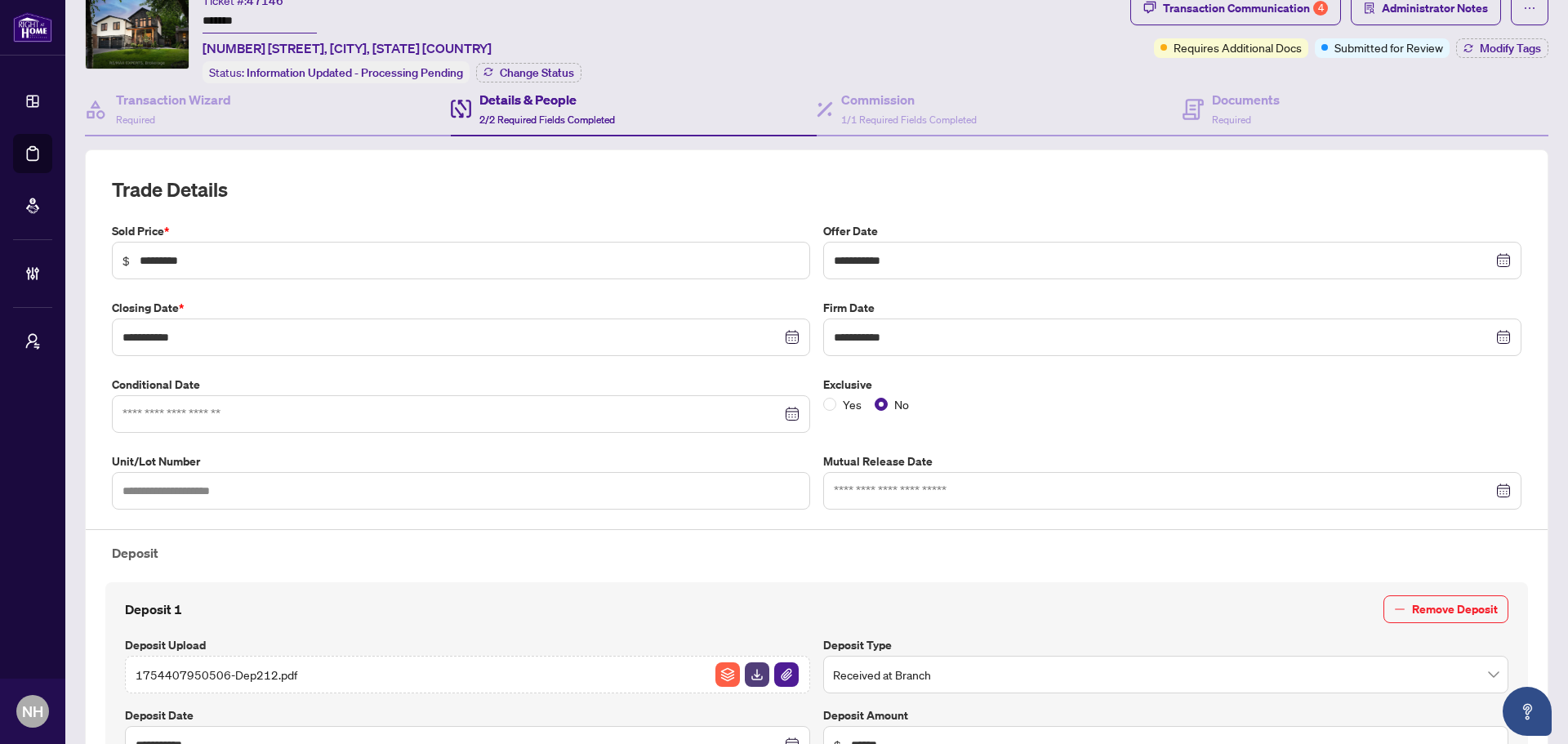 scroll, scrollTop: 0, scrollLeft: 0, axis: both 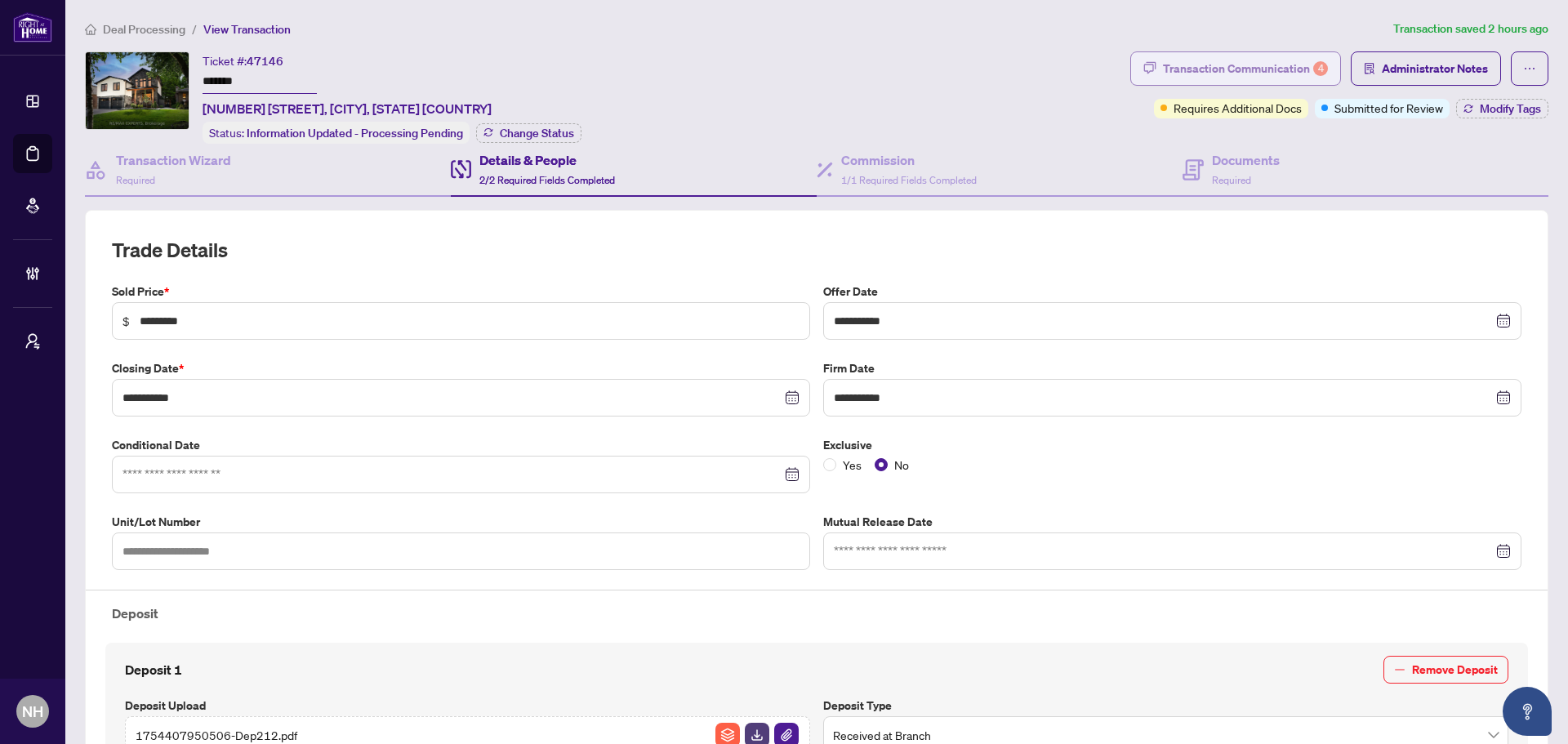 click on "Transaction Communication 4" at bounding box center [1245, 69] 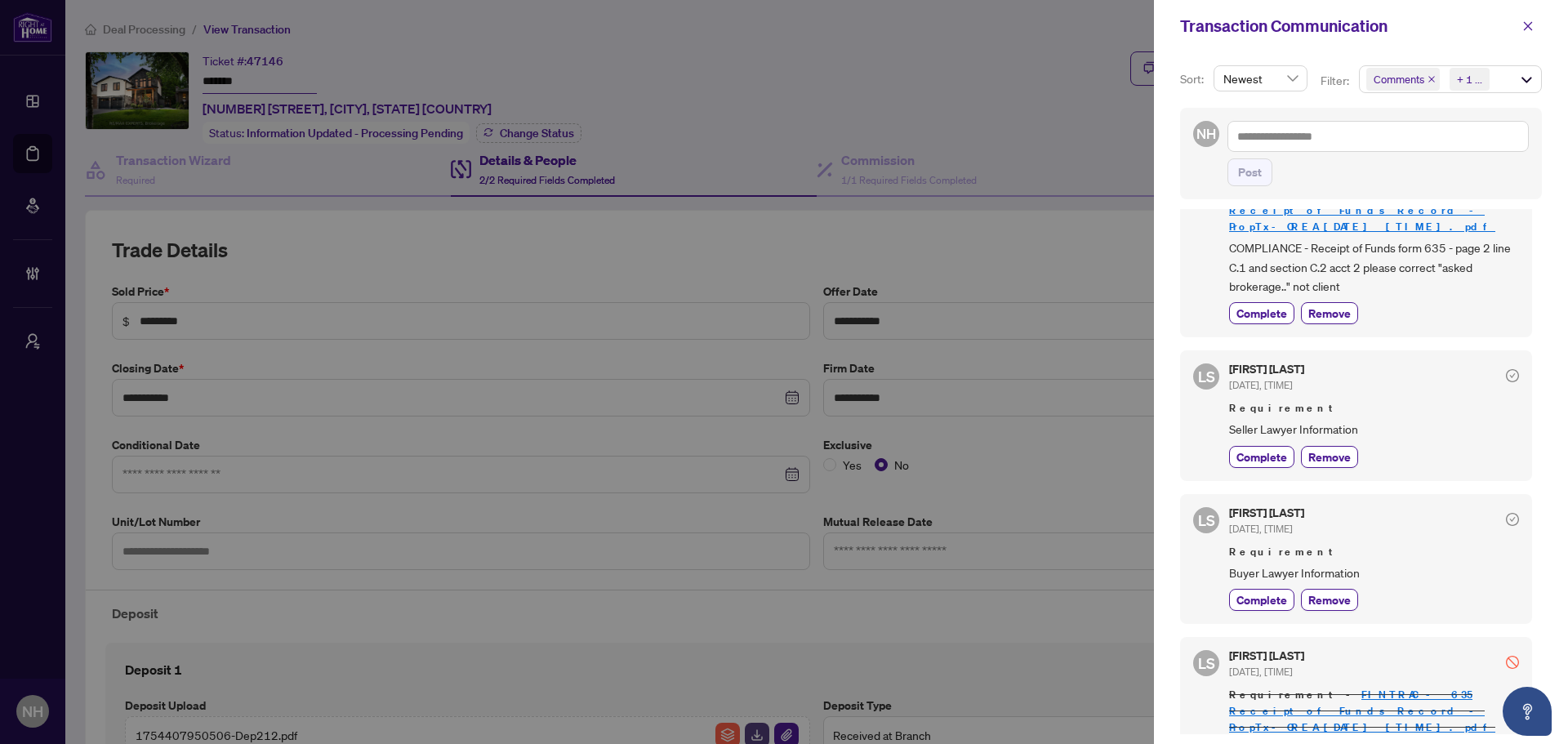 scroll, scrollTop: 0, scrollLeft: 0, axis: both 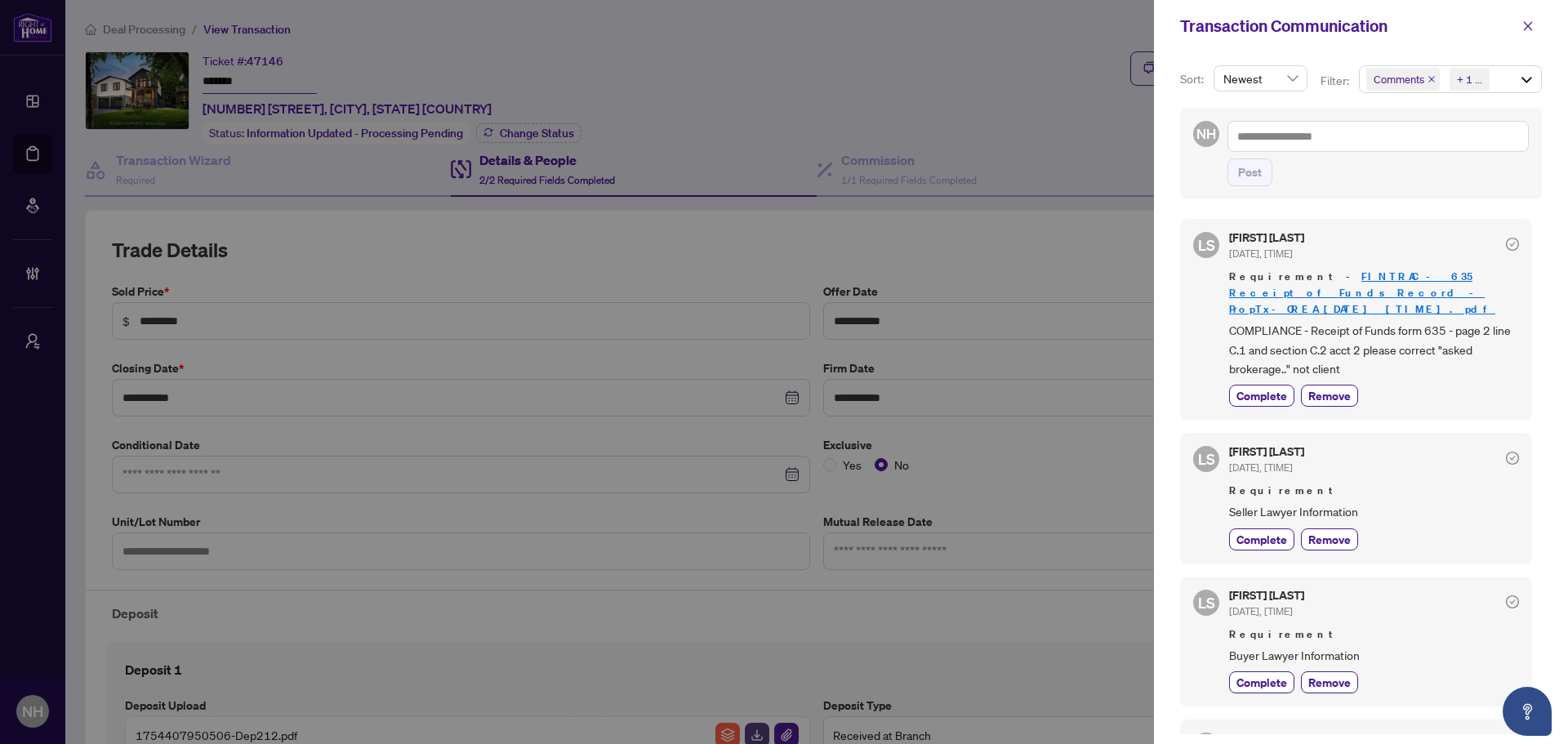 click 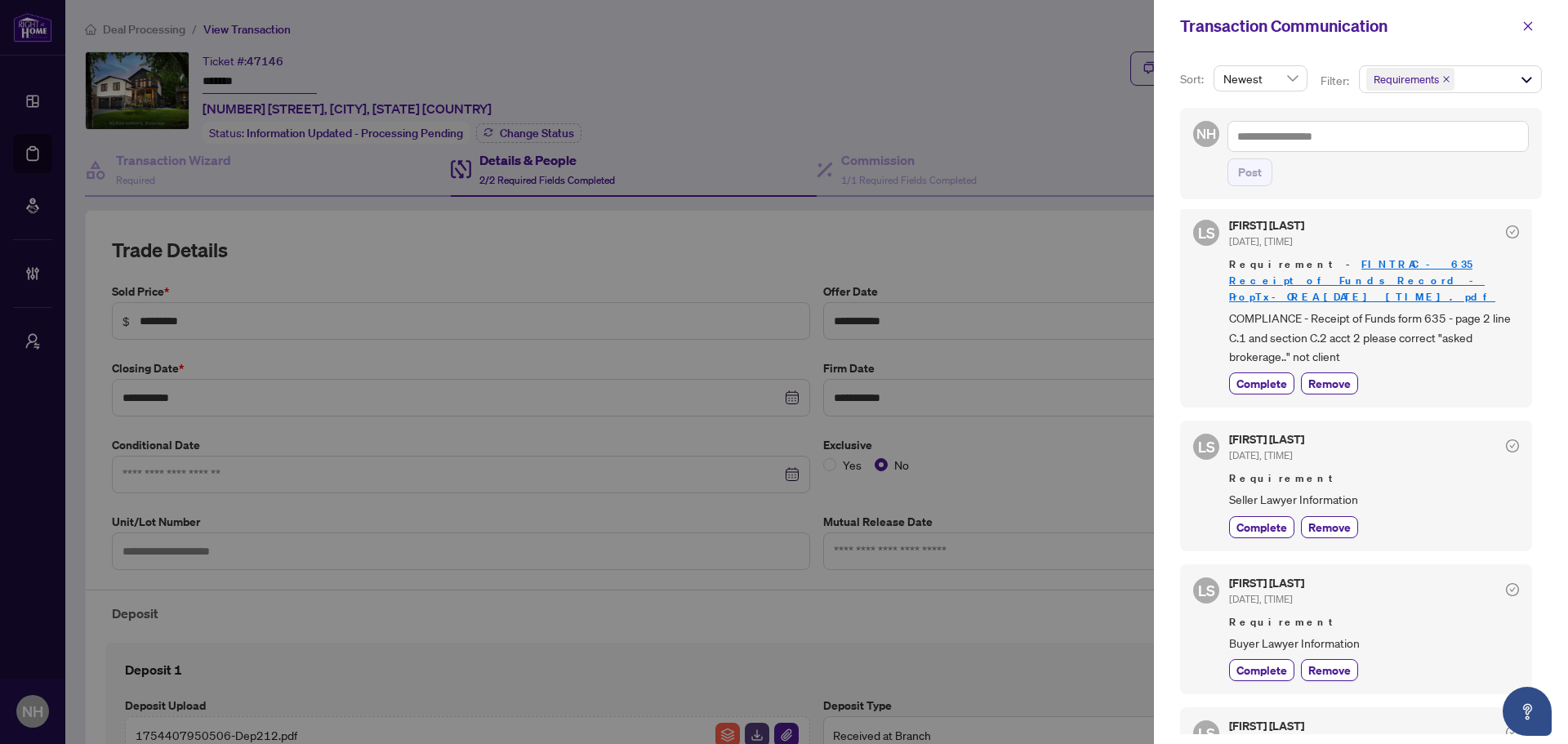 scroll, scrollTop: 0, scrollLeft: 0, axis: both 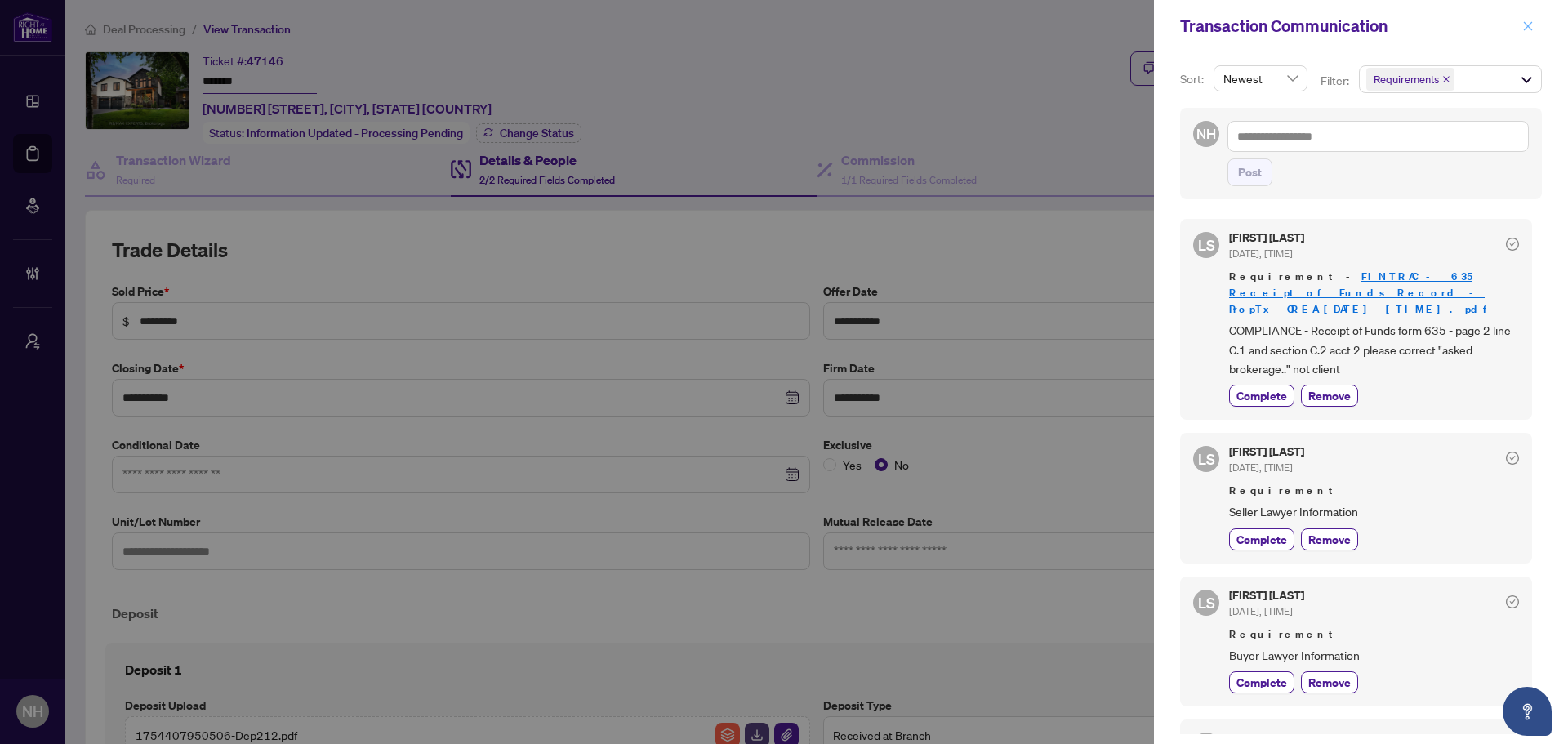 click 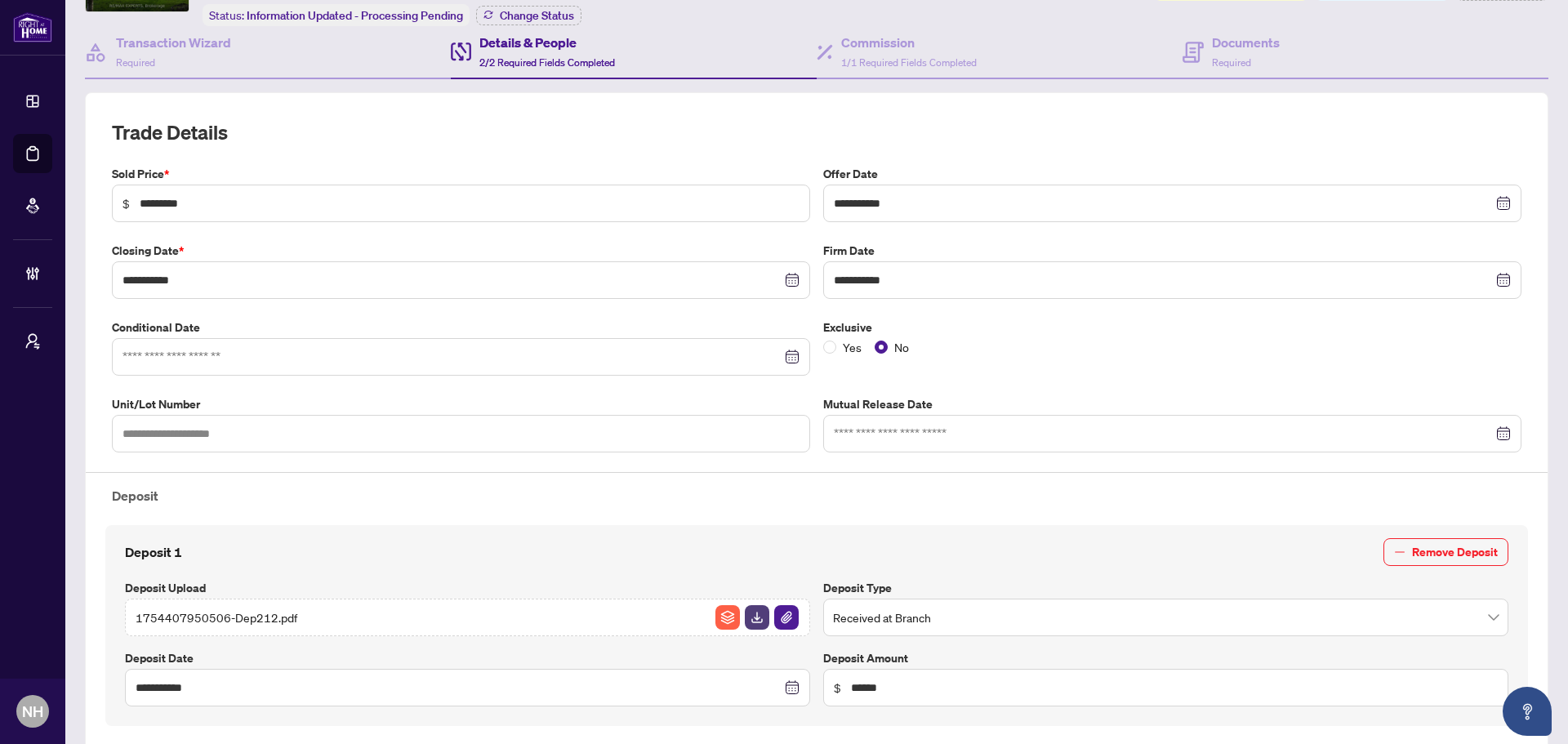 scroll, scrollTop: 82, scrollLeft: 0, axis: vertical 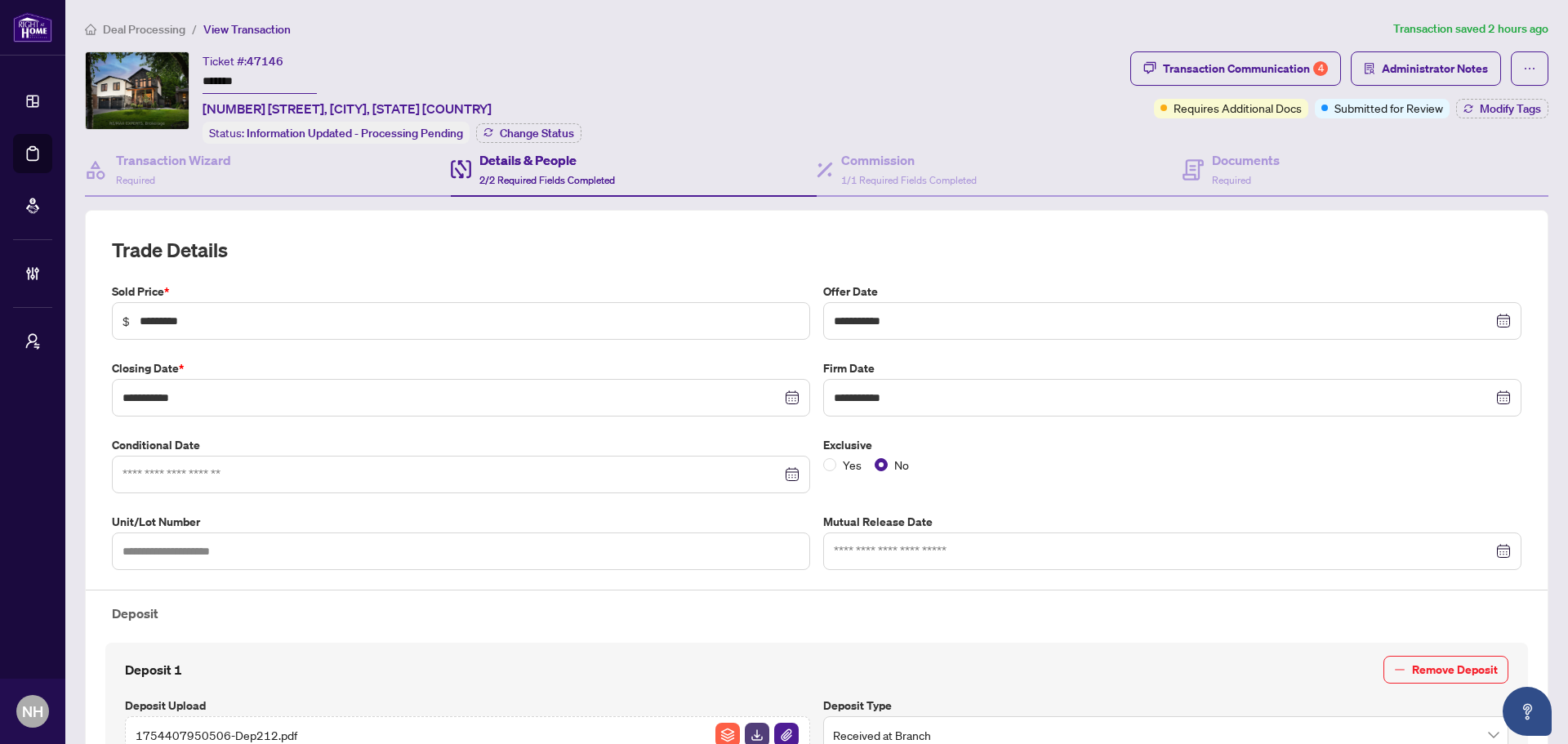 drag, startPoint x: 251, startPoint y: 80, endPoint x: 201, endPoint y: 76, distance: 50.159745 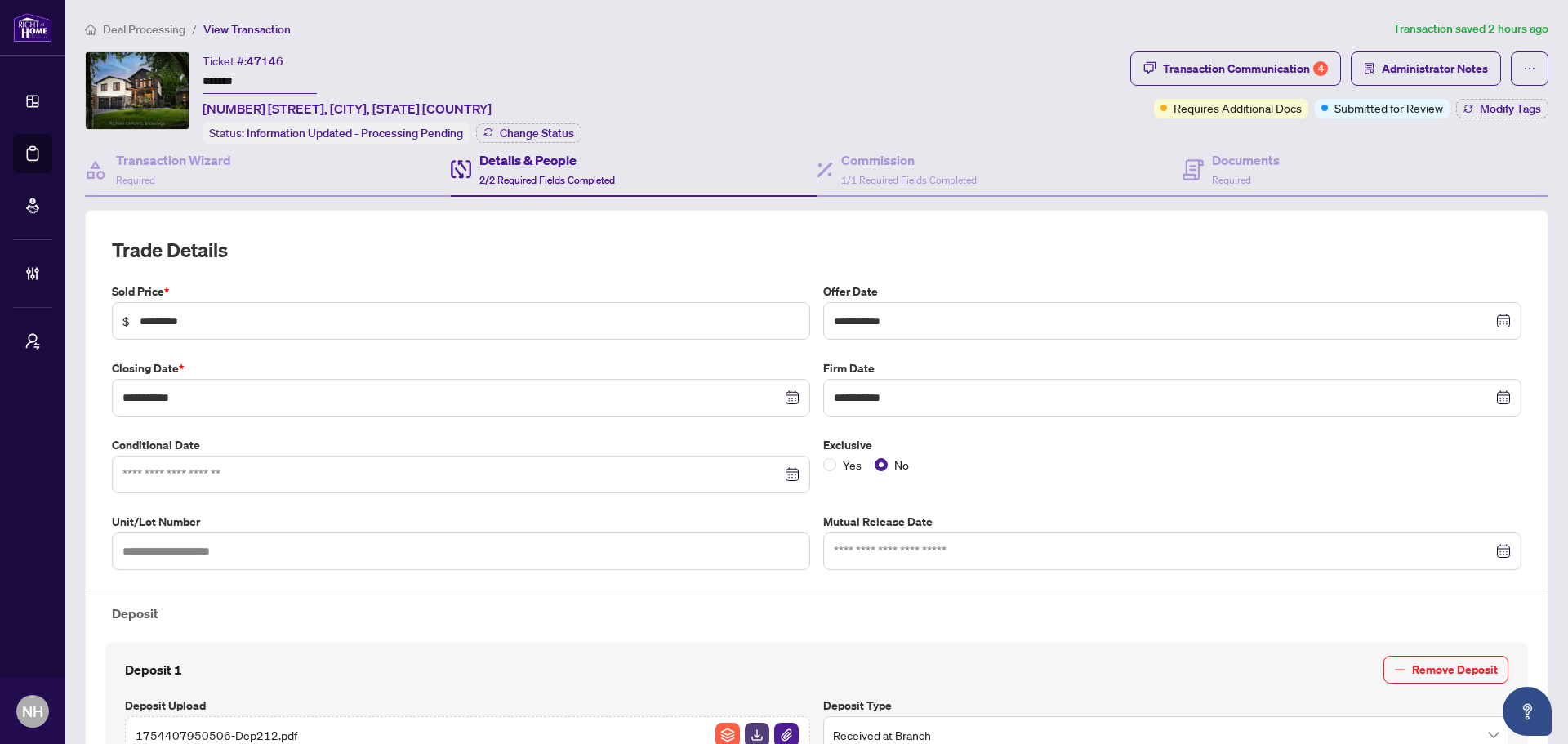click on "Deal Processing" at bounding box center [144, 29] 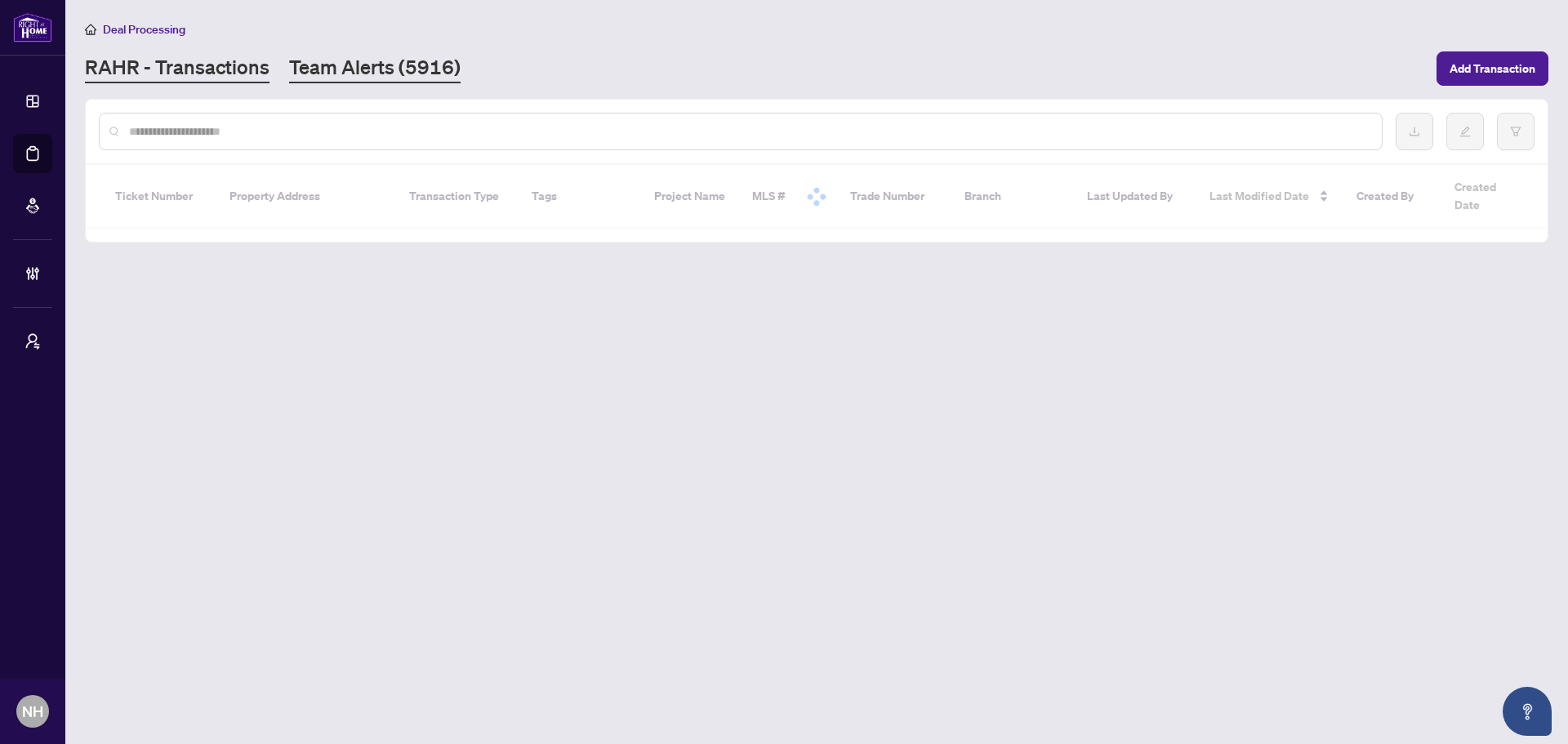 click on "Team Alerts   (5916)" at bounding box center (375, 69) 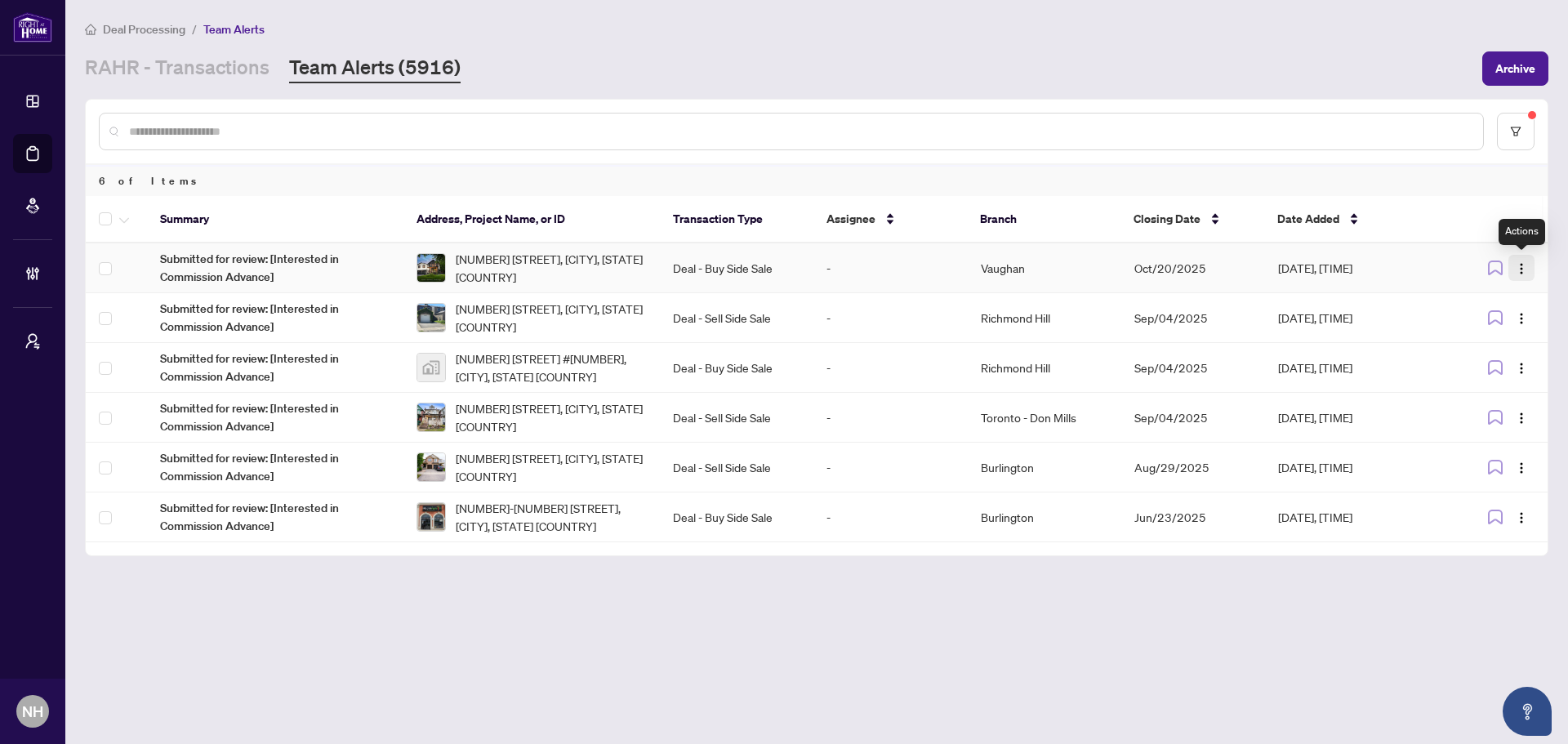 click at bounding box center [1521, 269] 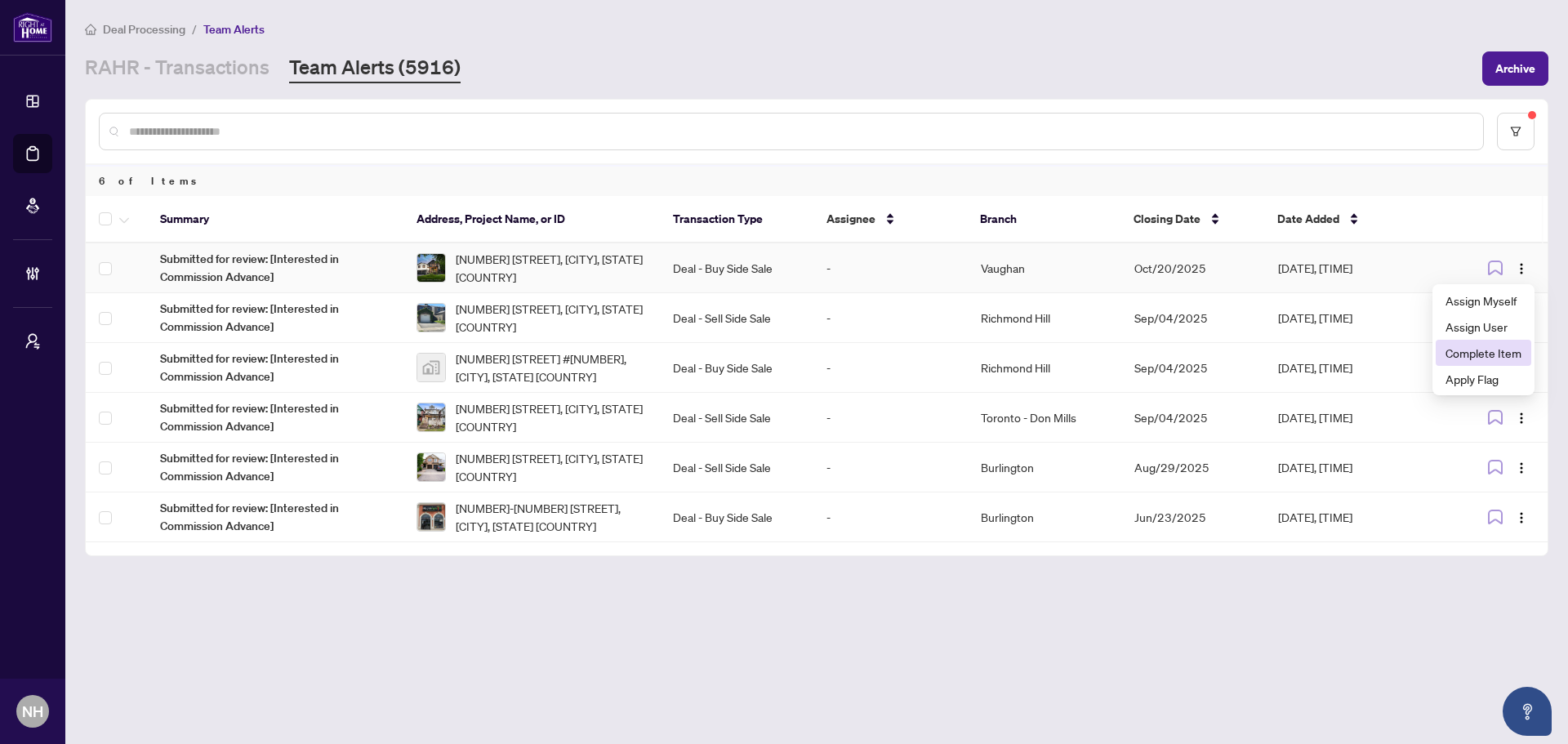 click on "Complete Item" at bounding box center [1483, 353] 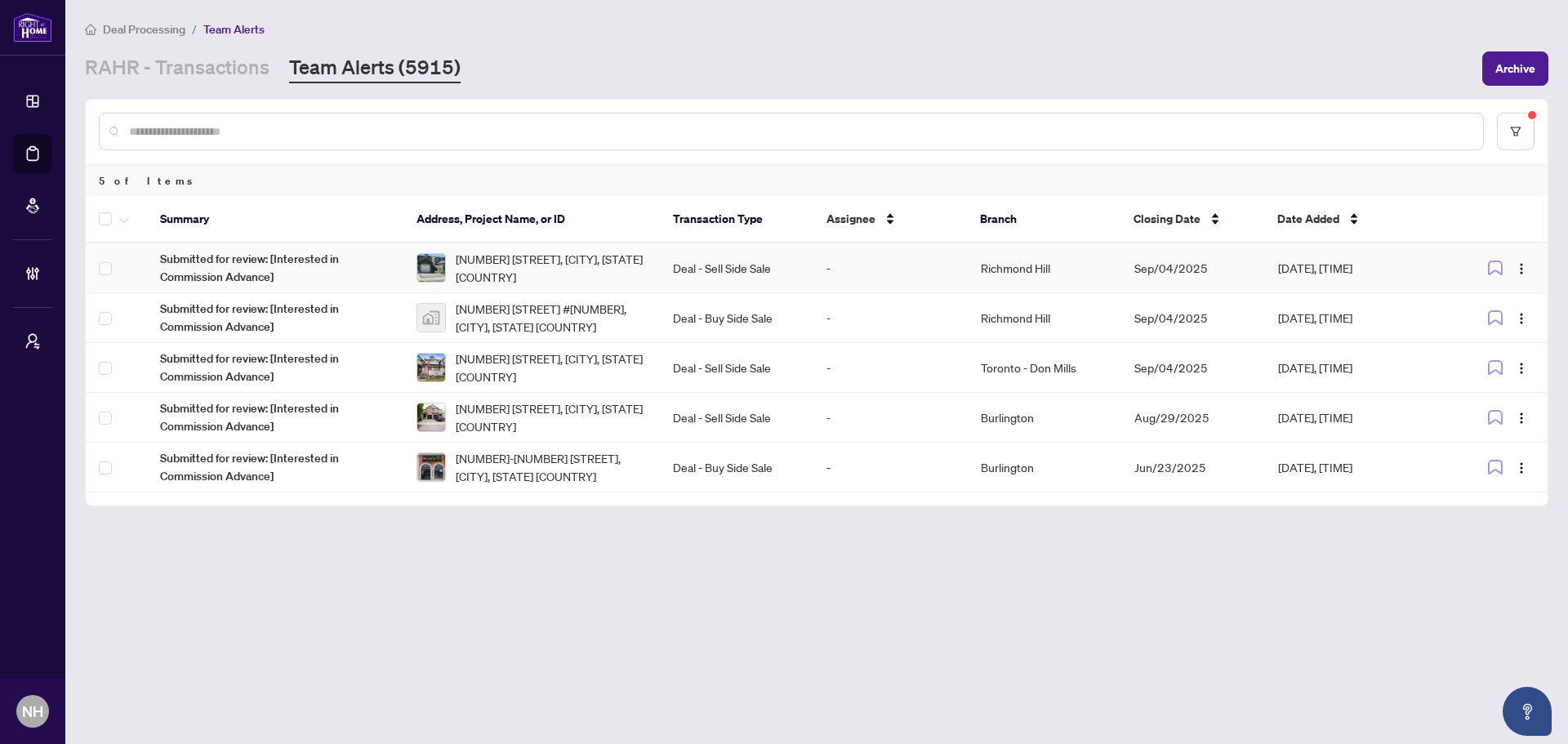 click on "[NUMBER] [STREET], [CITY], [STATE] [COUNTRY]" at bounding box center [551, 268] 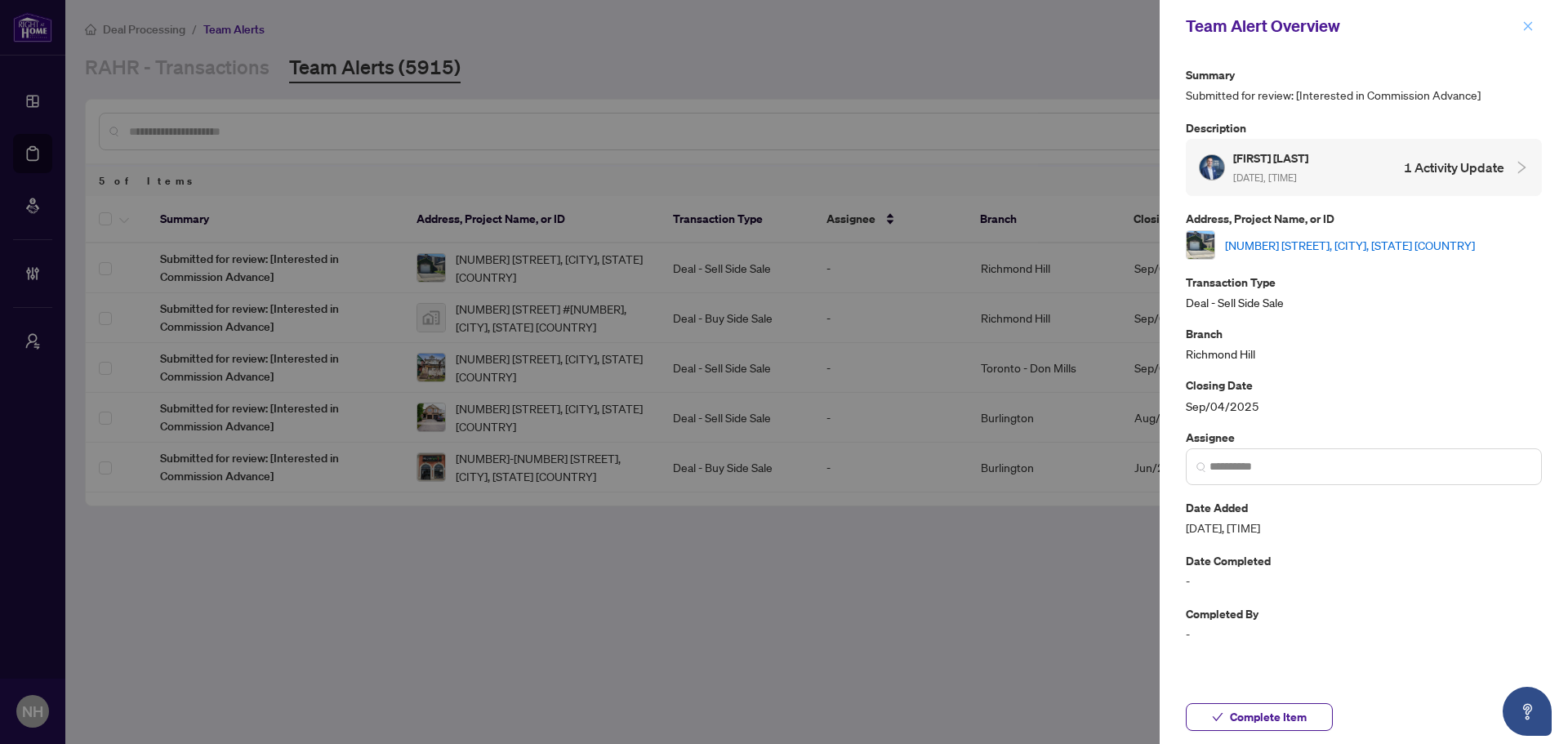 click 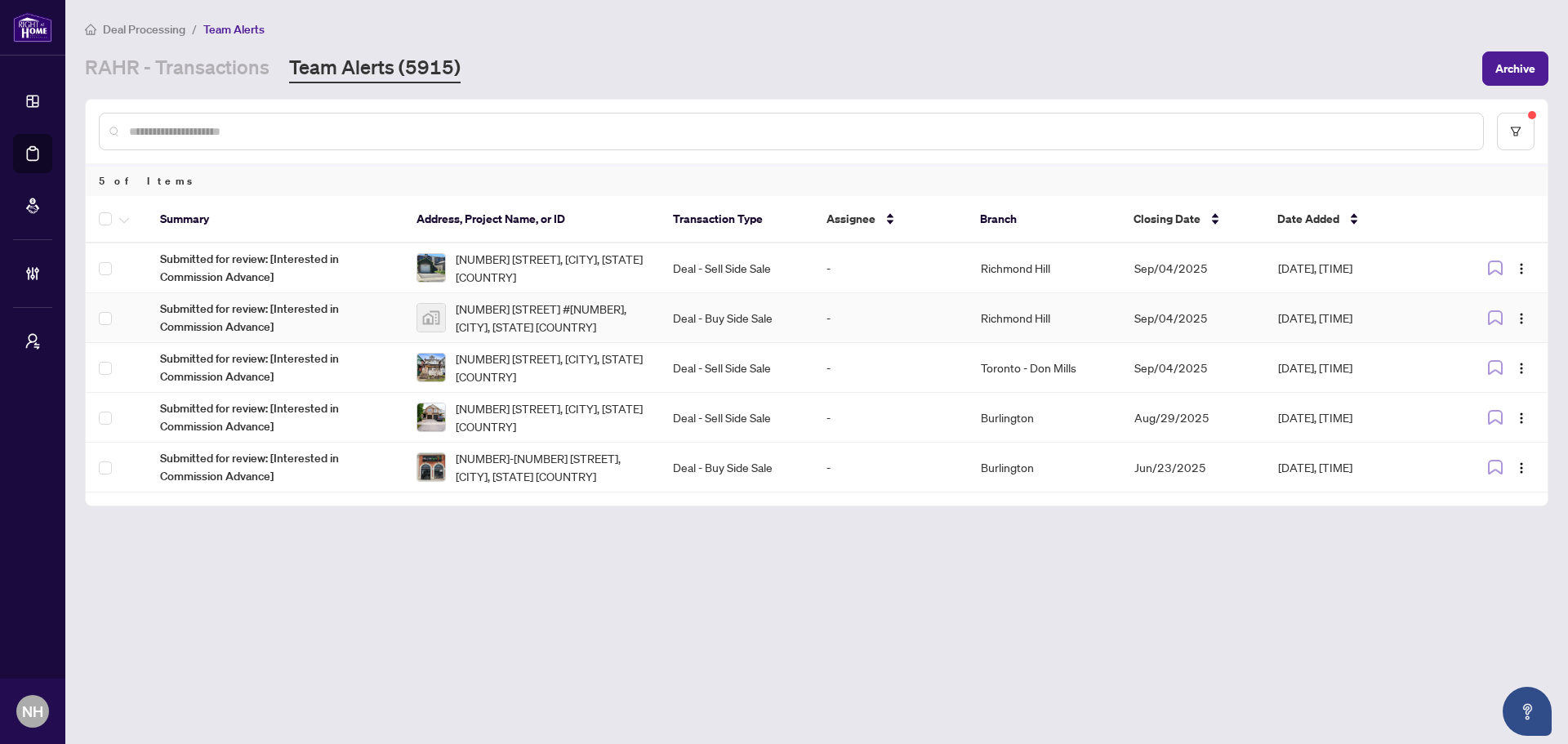 click on "[NUMBER] [STREET] #[NUMBER], [CITY], [STATE] [COUNTRY]" at bounding box center [551, 318] 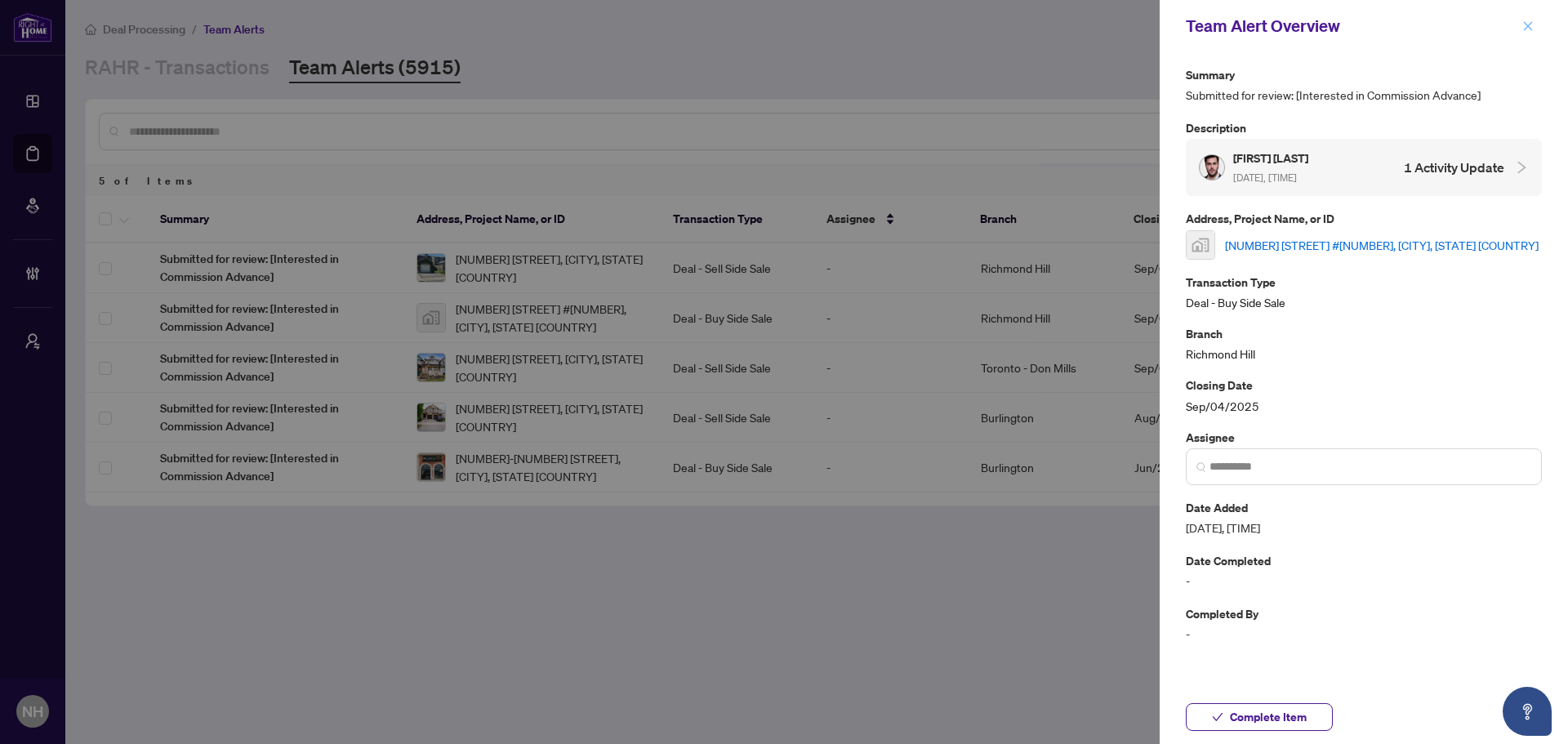 click 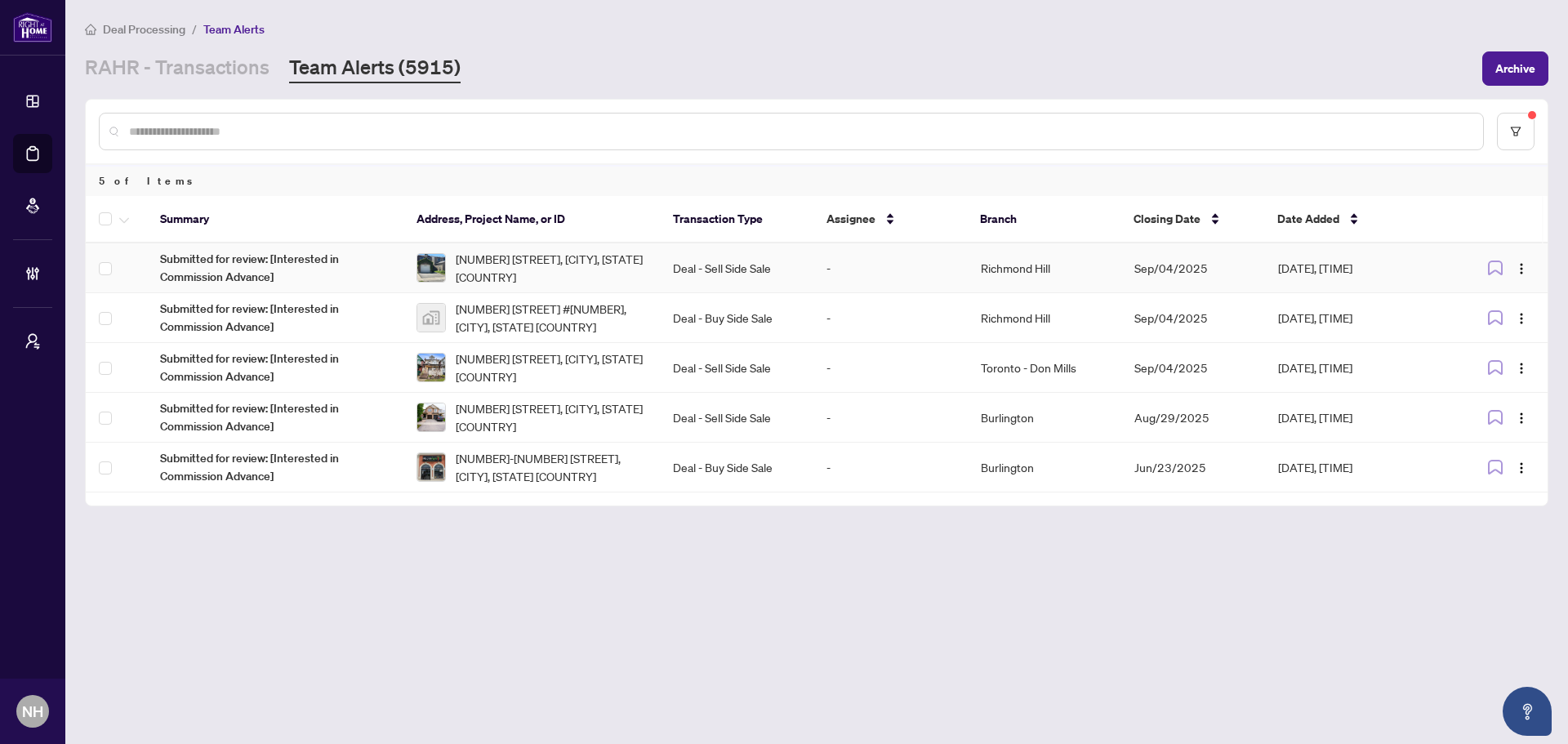 click on "Richmond Hill" at bounding box center [1045, 268] 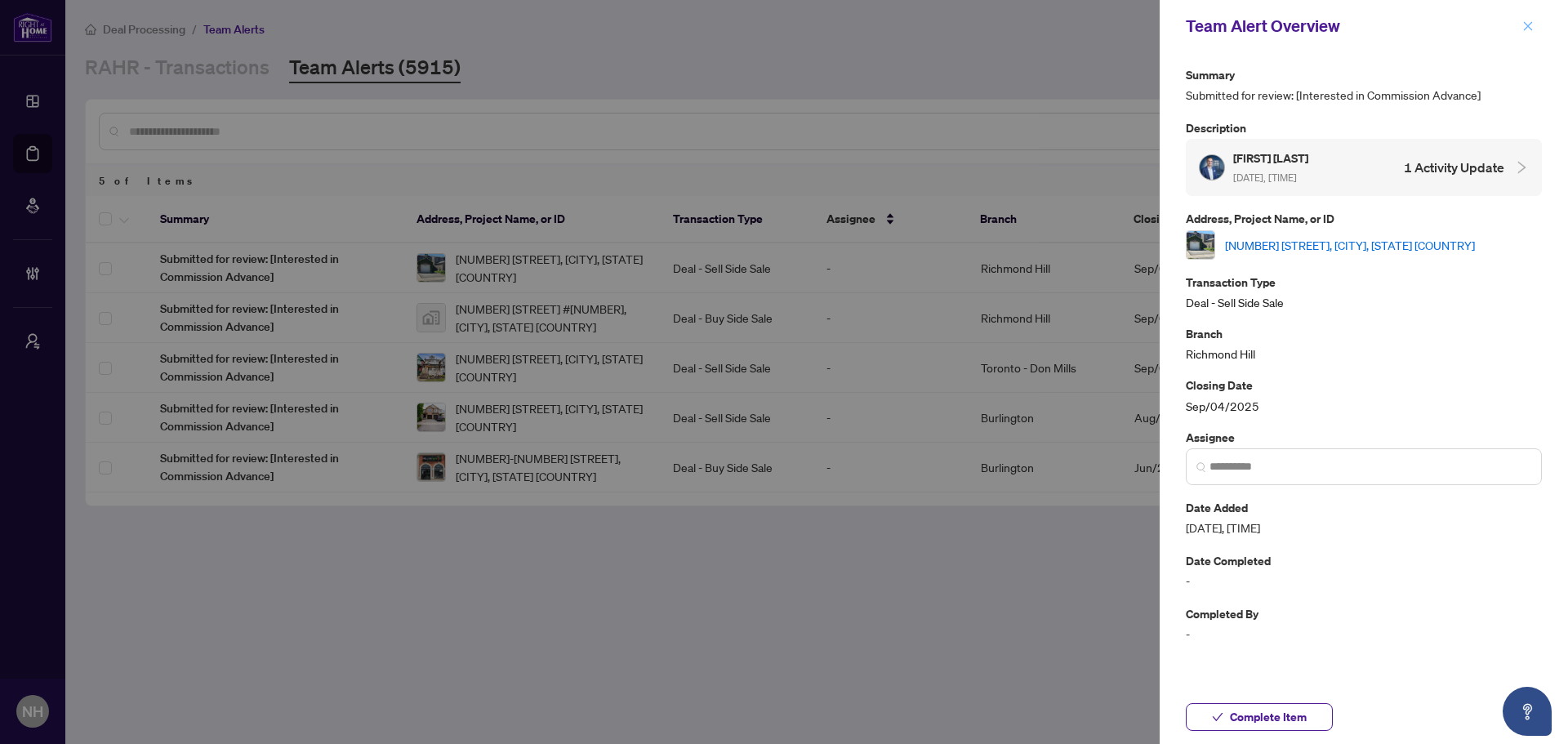 click at bounding box center [1528, 26] 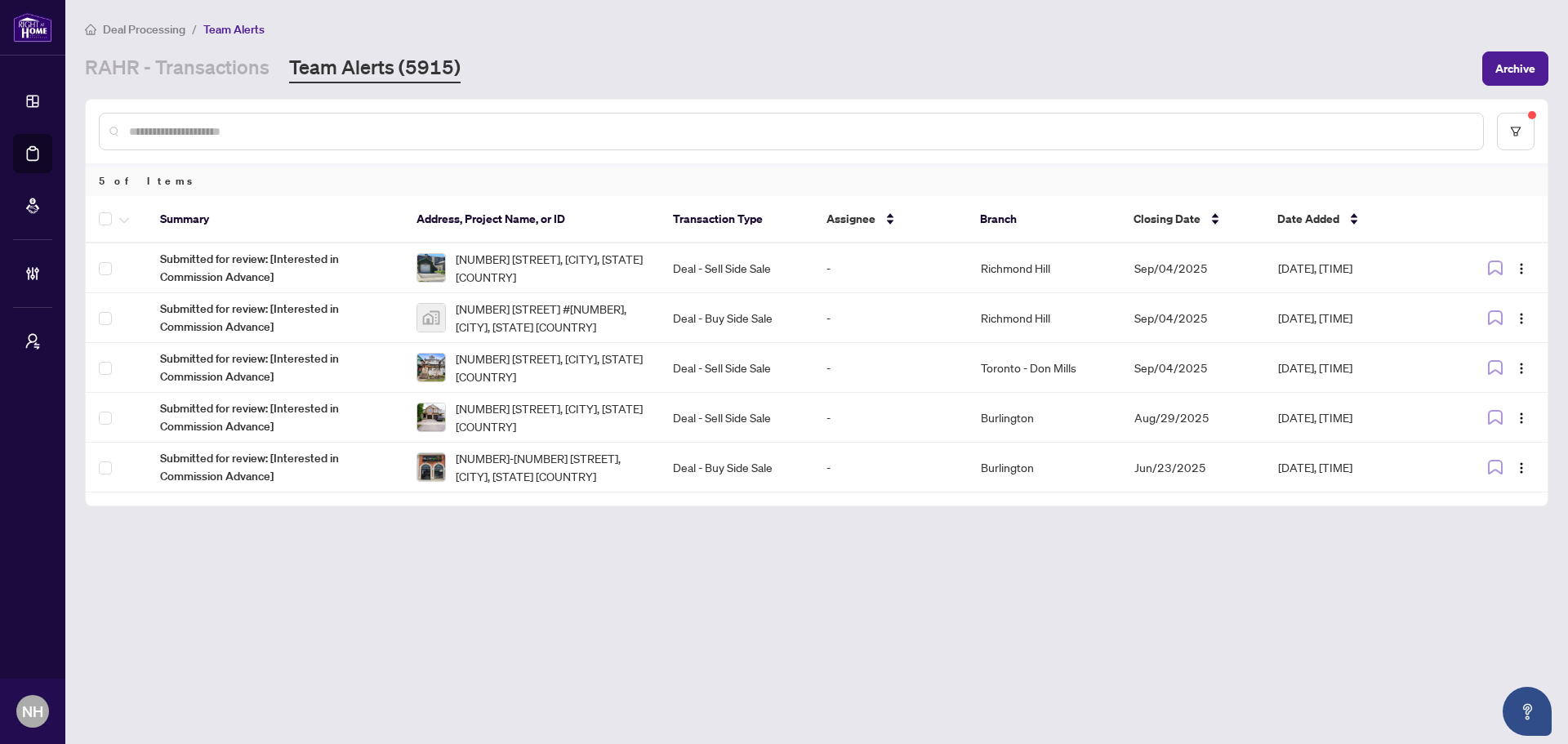 click at bounding box center (800, 131) 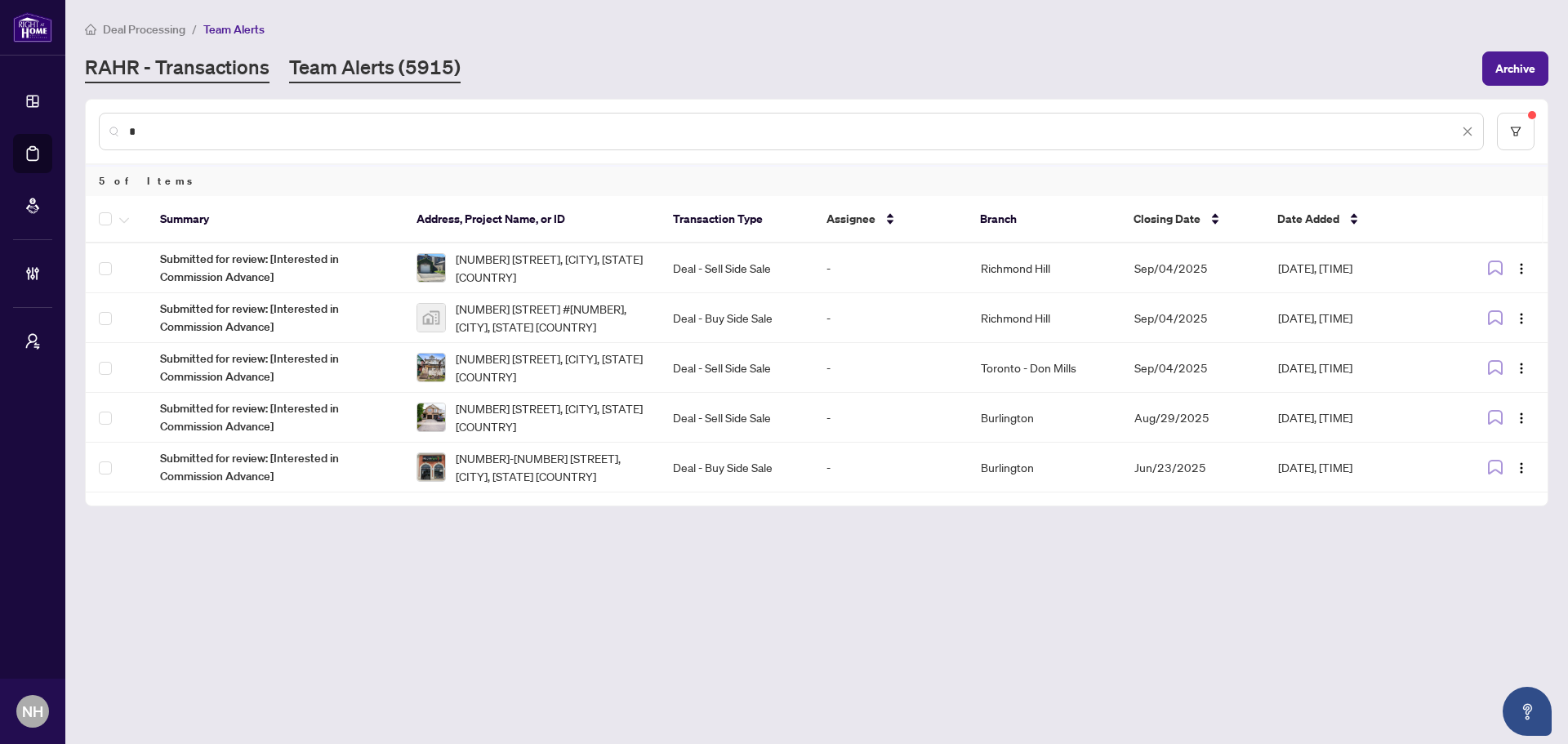 type on "*" 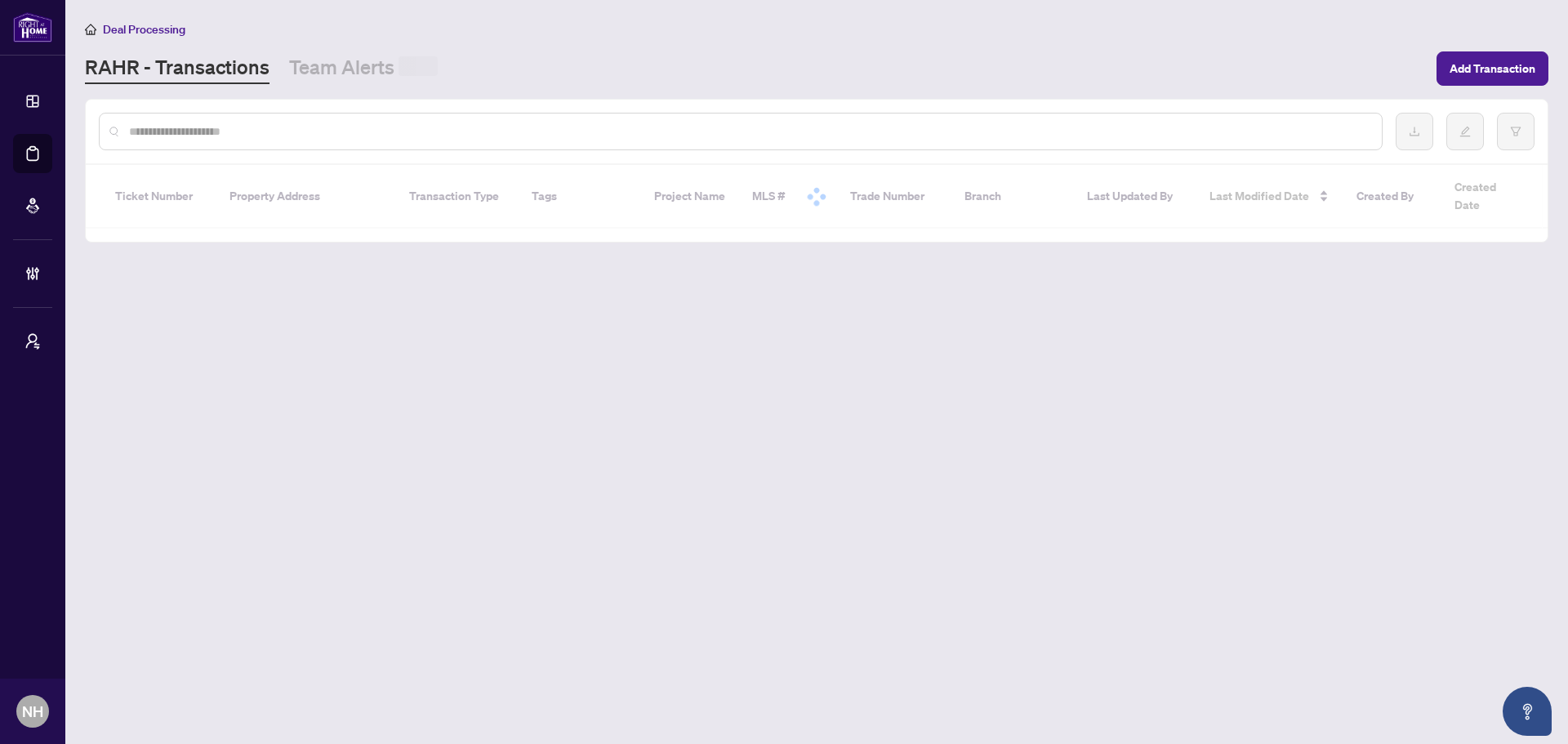 click at bounding box center [749, 131] 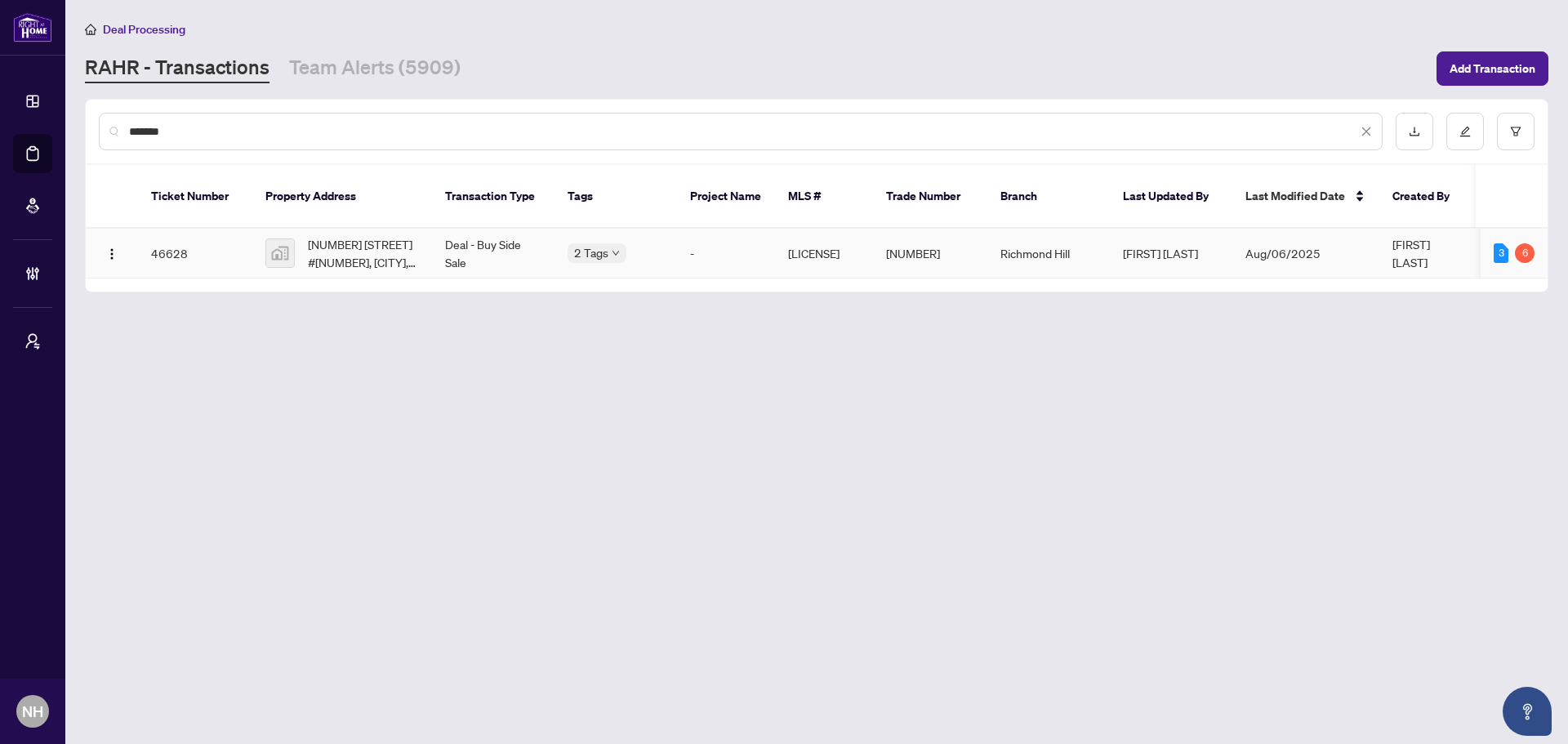 type on "*******" 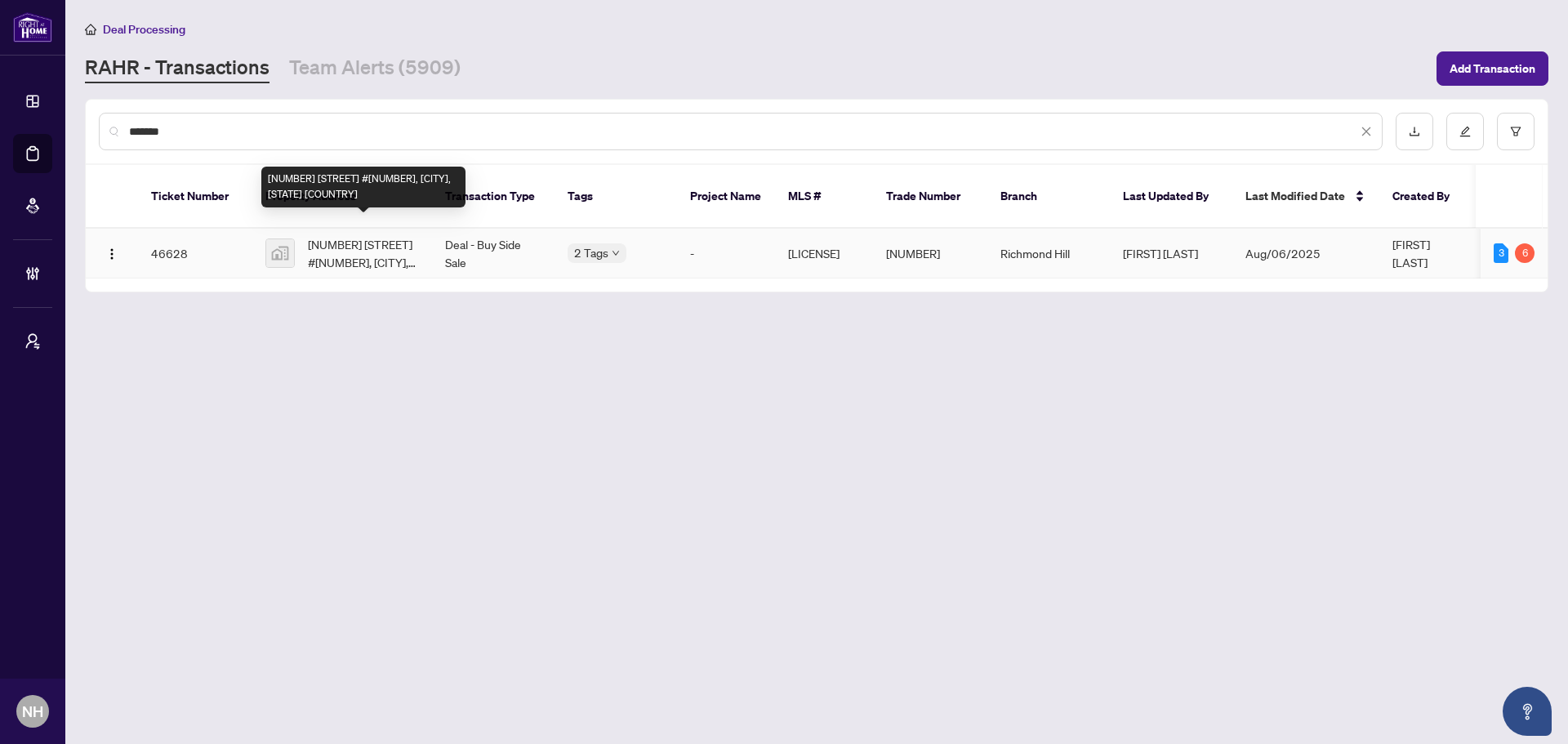 click on "[NUMBER] [STREET] #[NUMBER], [CITY], [STATE] [COUNTRY]" at bounding box center [363, 253] 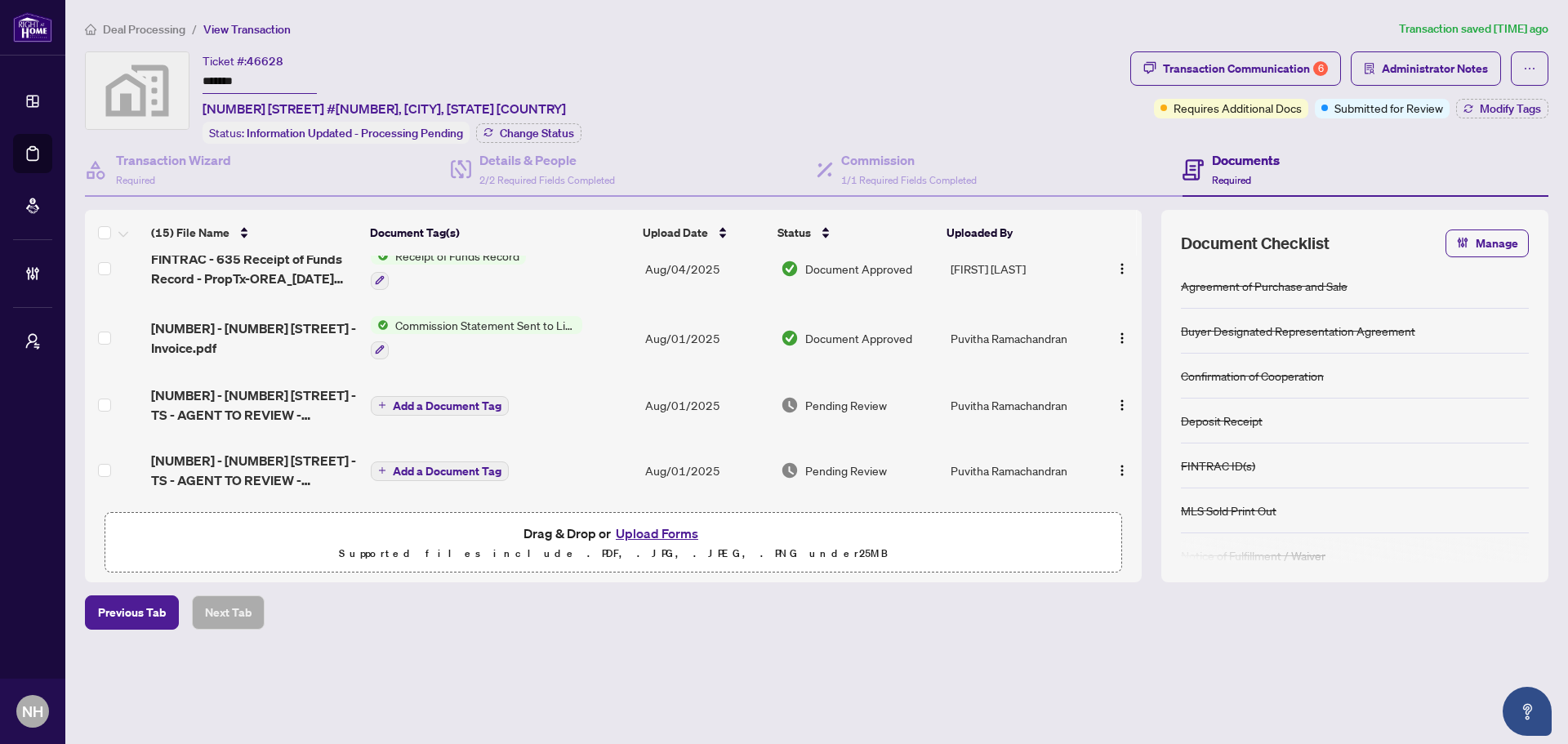 scroll, scrollTop: 0, scrollLeft: 0, axis: both 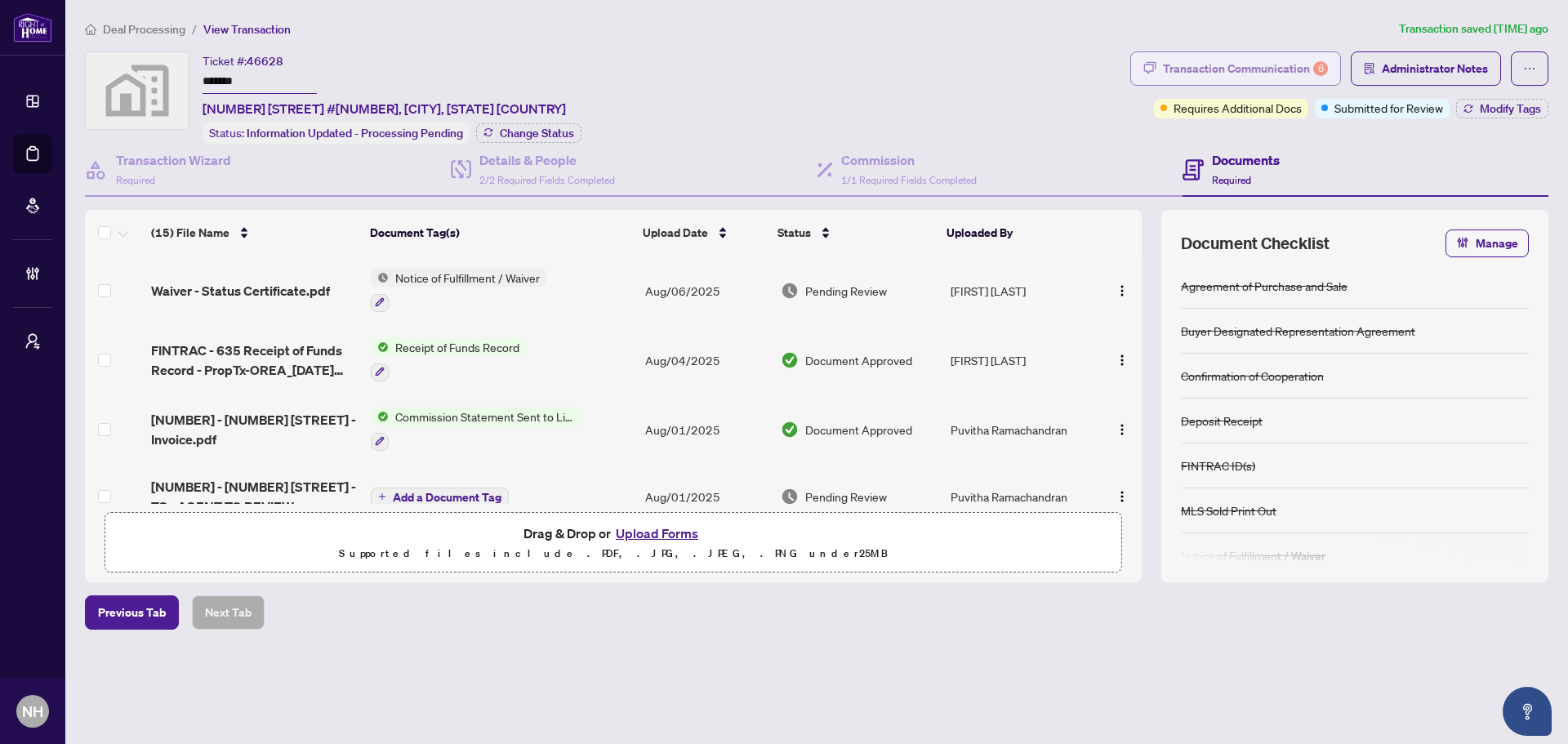 click on "Transaction Communication 6" at bounding box center (1245, 69) 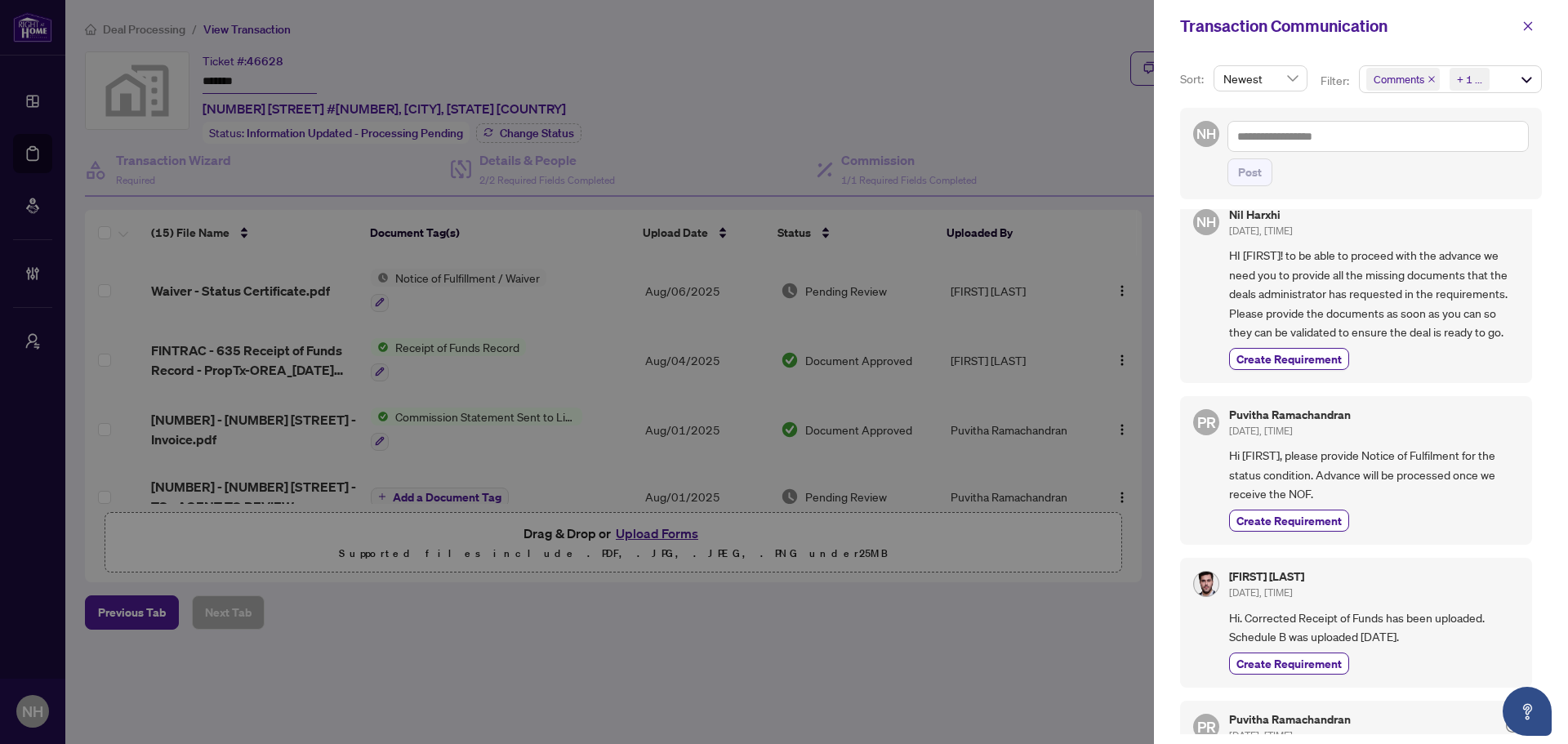 scroll, scrollTop: 0, scrollLeft: 0, axis: both 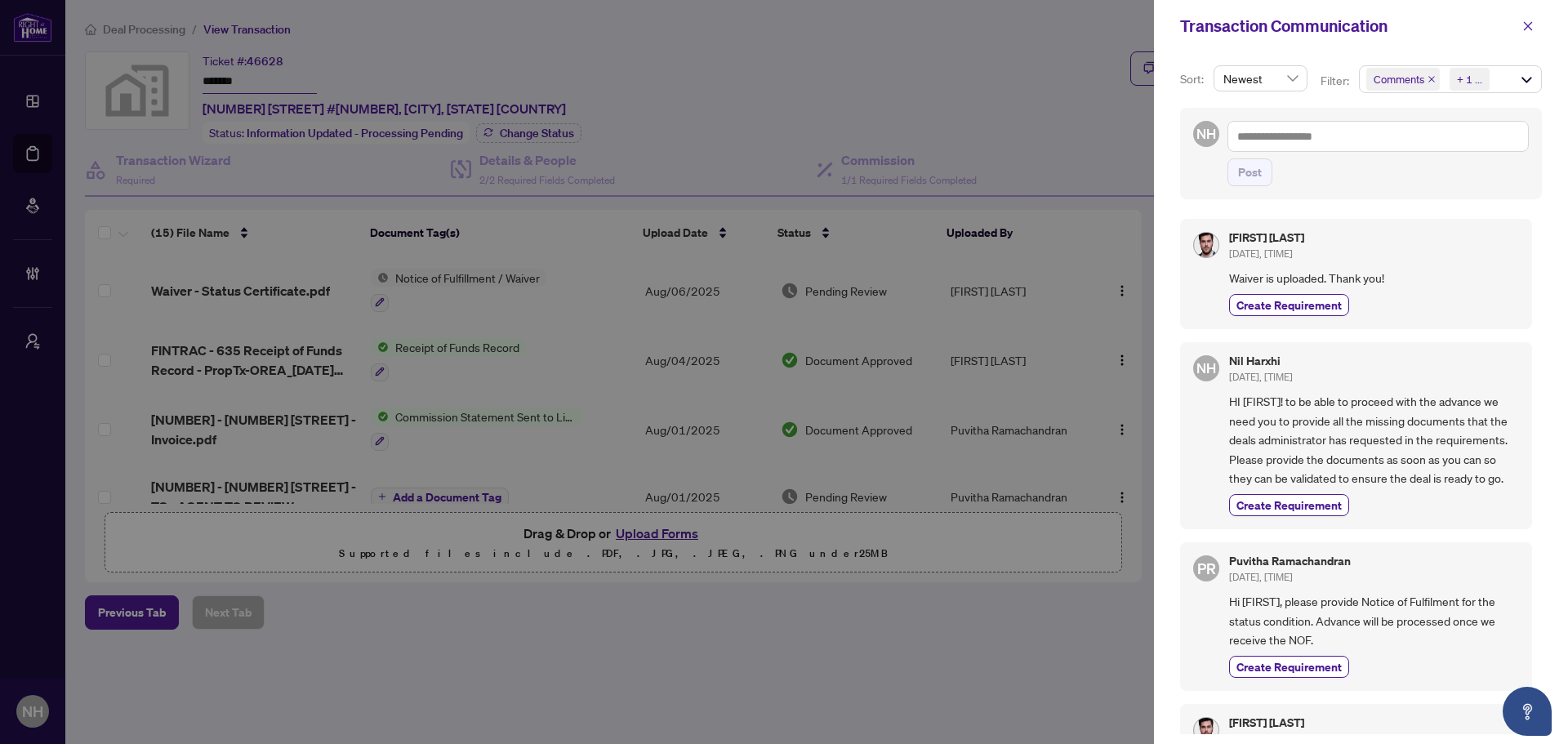 click 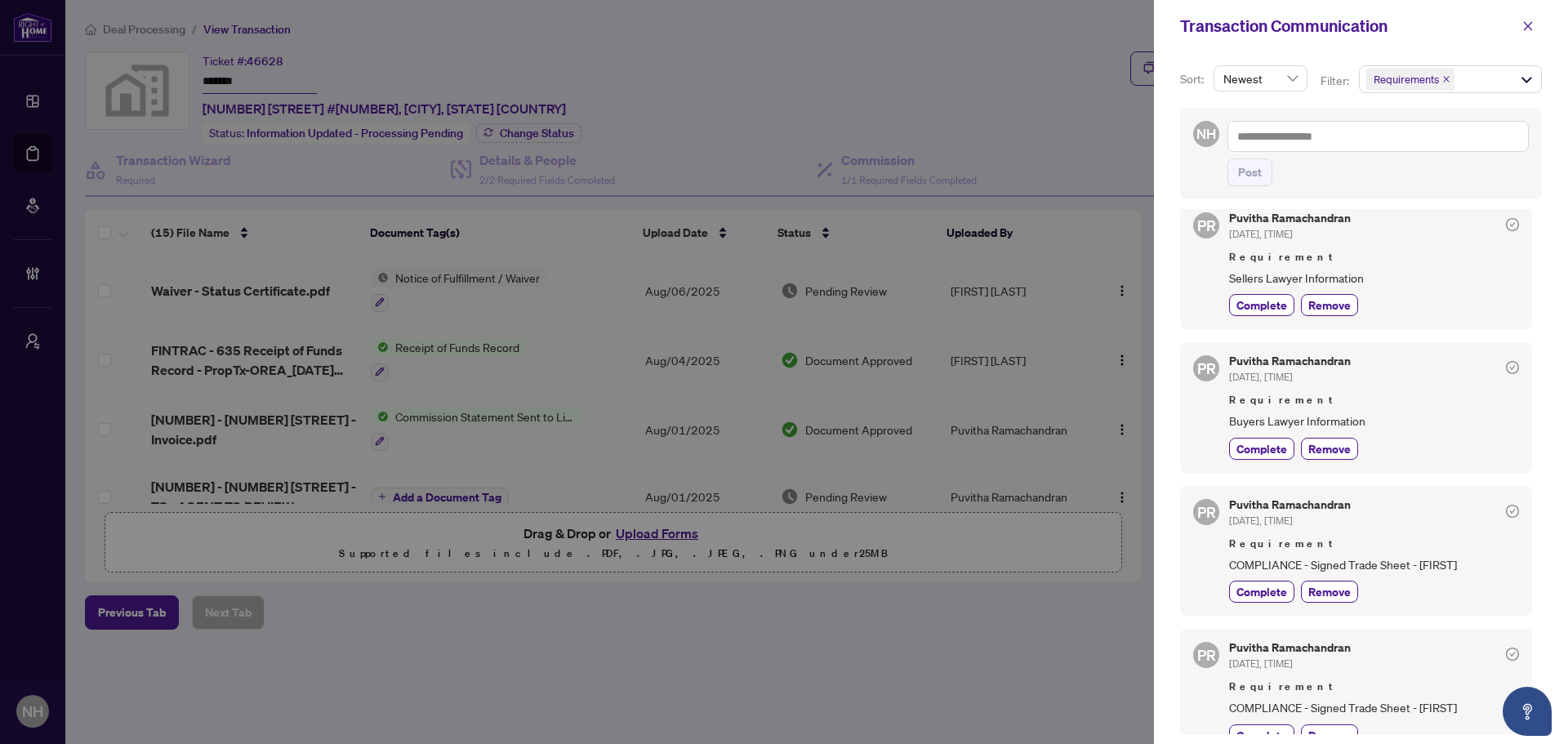 scroll, scrollTop: 0, scrollLeft: 0, axis: both 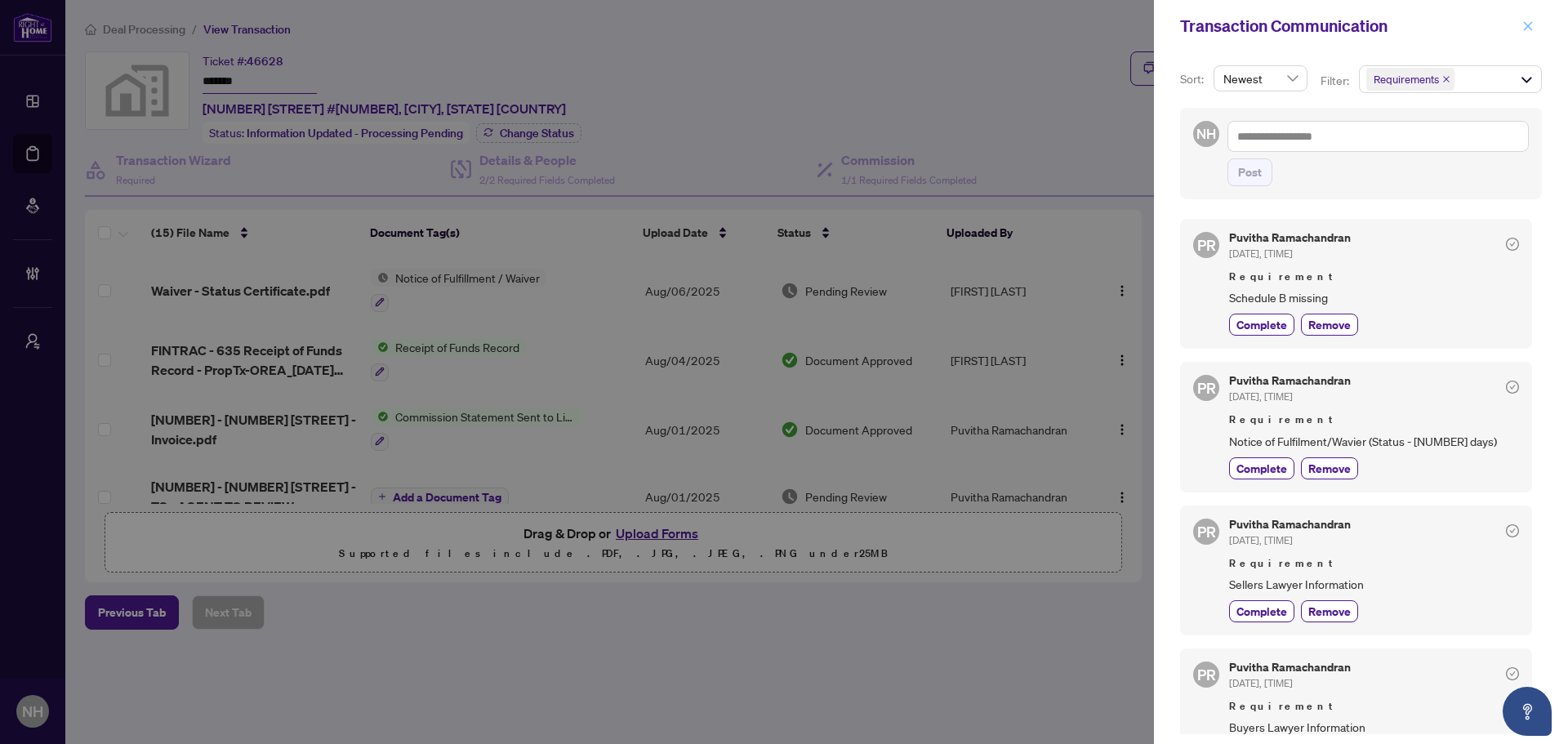 click at bounding box center (1528, 26) 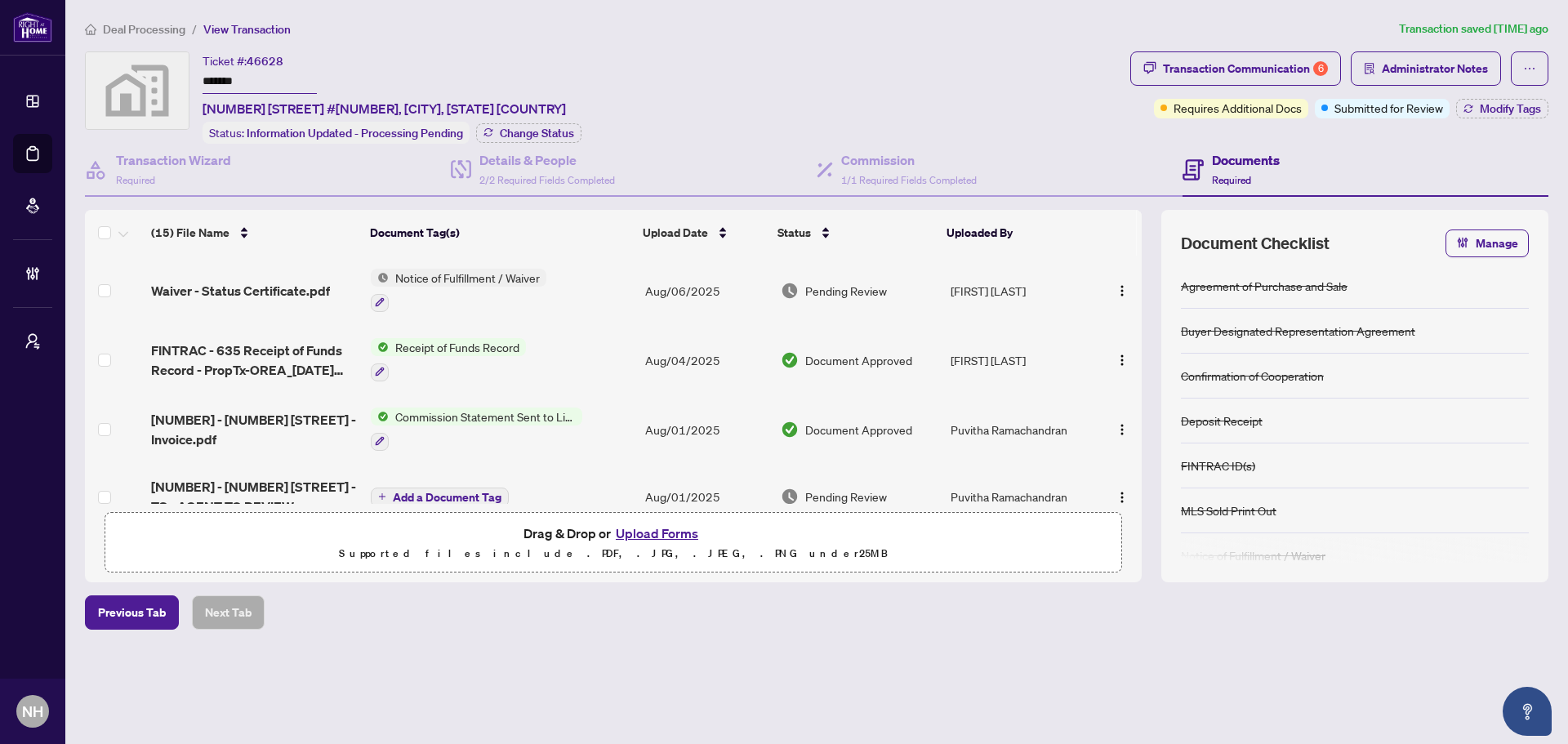 click on "Deal Processing" at bounding box center (144, 29) 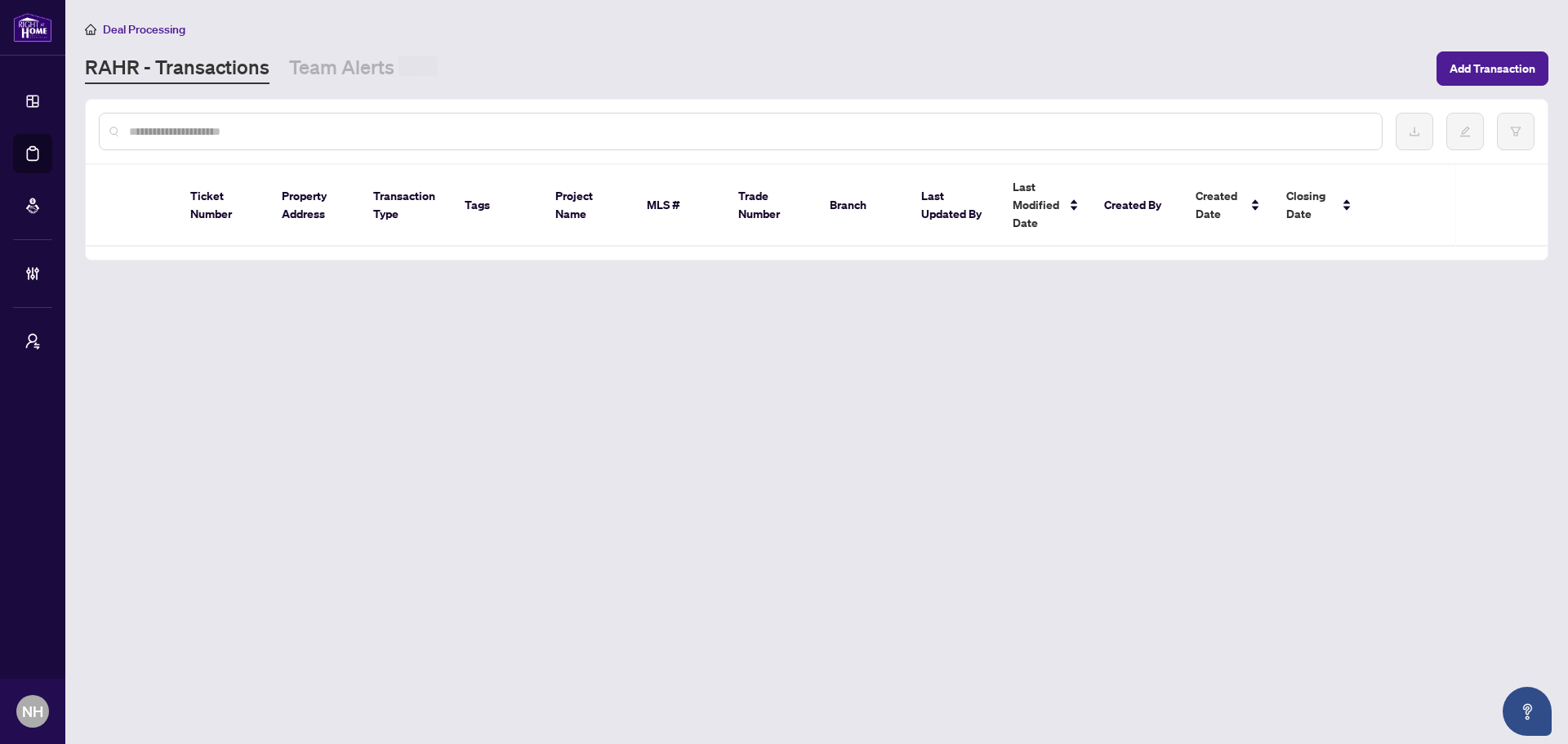 click at bounding box center [749, 131] 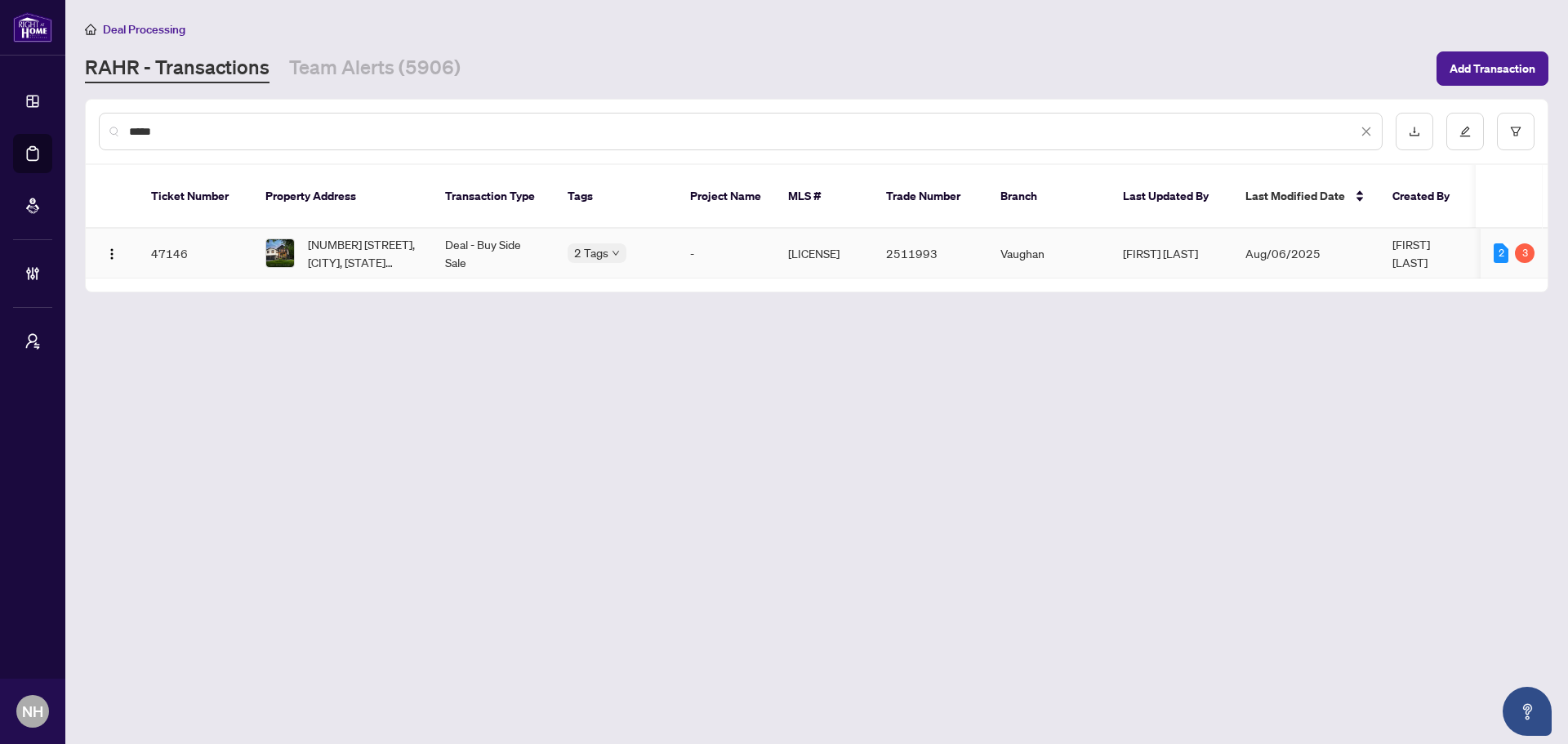 type on "*****" 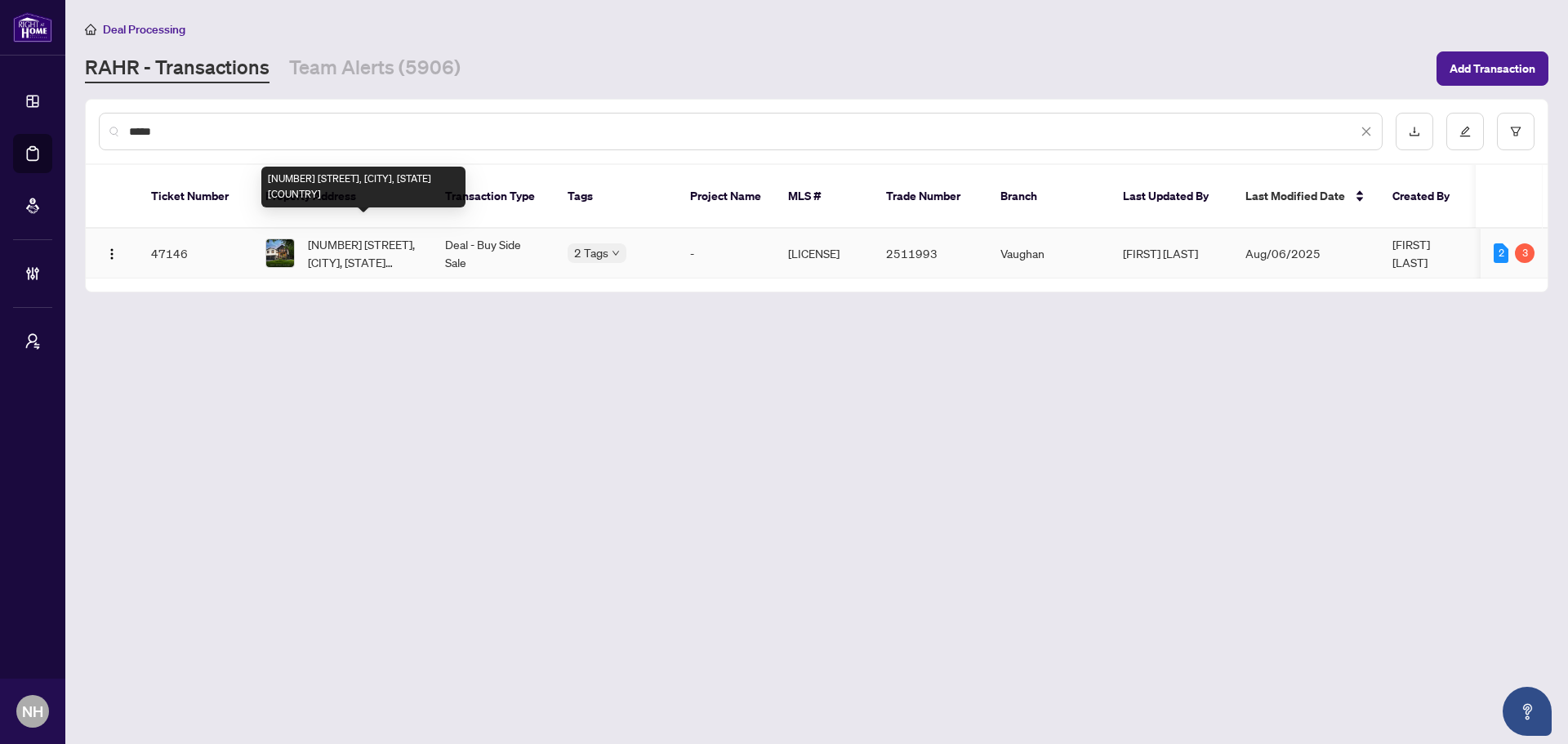 click on "[NUMBER] [STREET], [CITY], [STATE] [COUNTRY]" at bounding box center [363, 253] 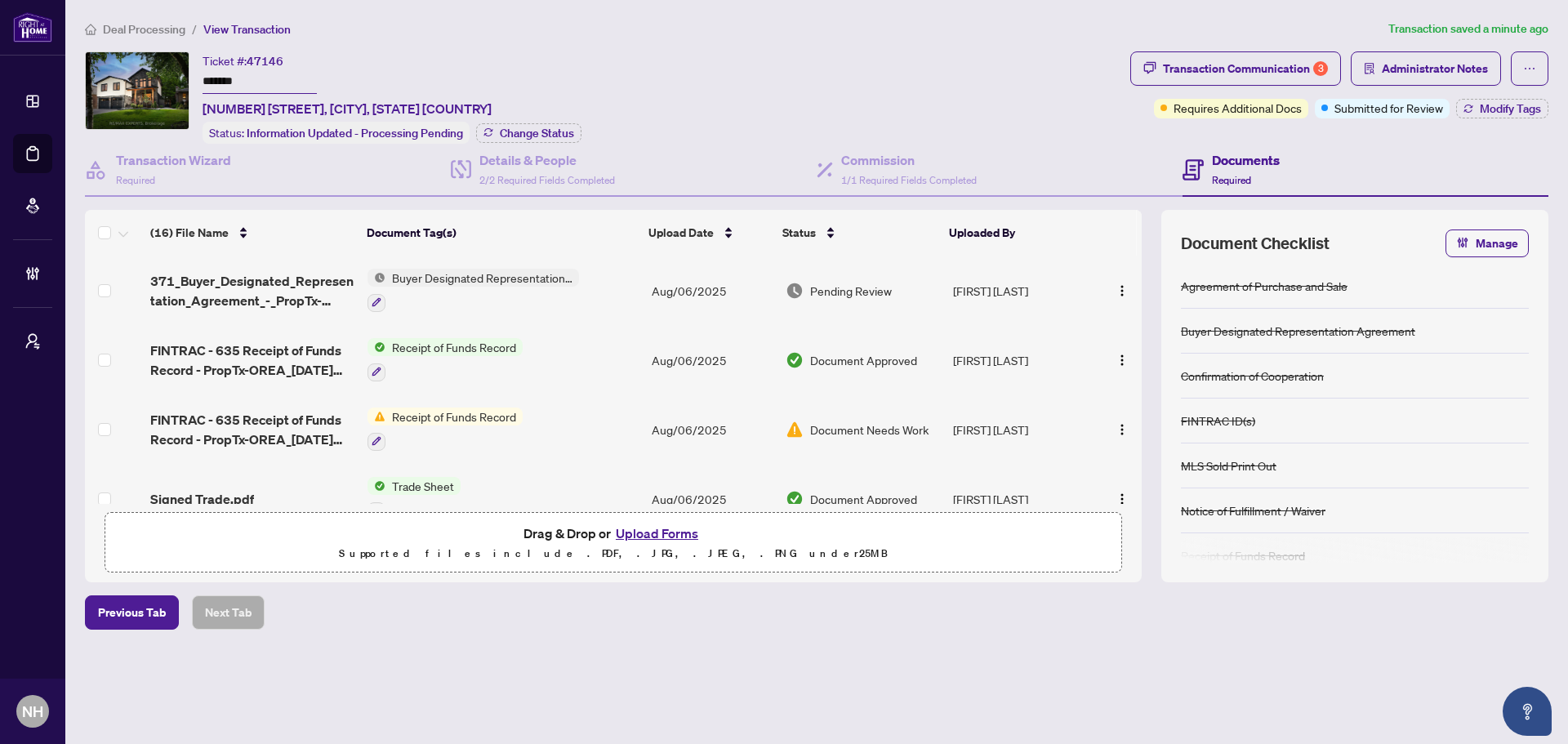 click on "Deal Processing" at bounding box center (144, 29) 